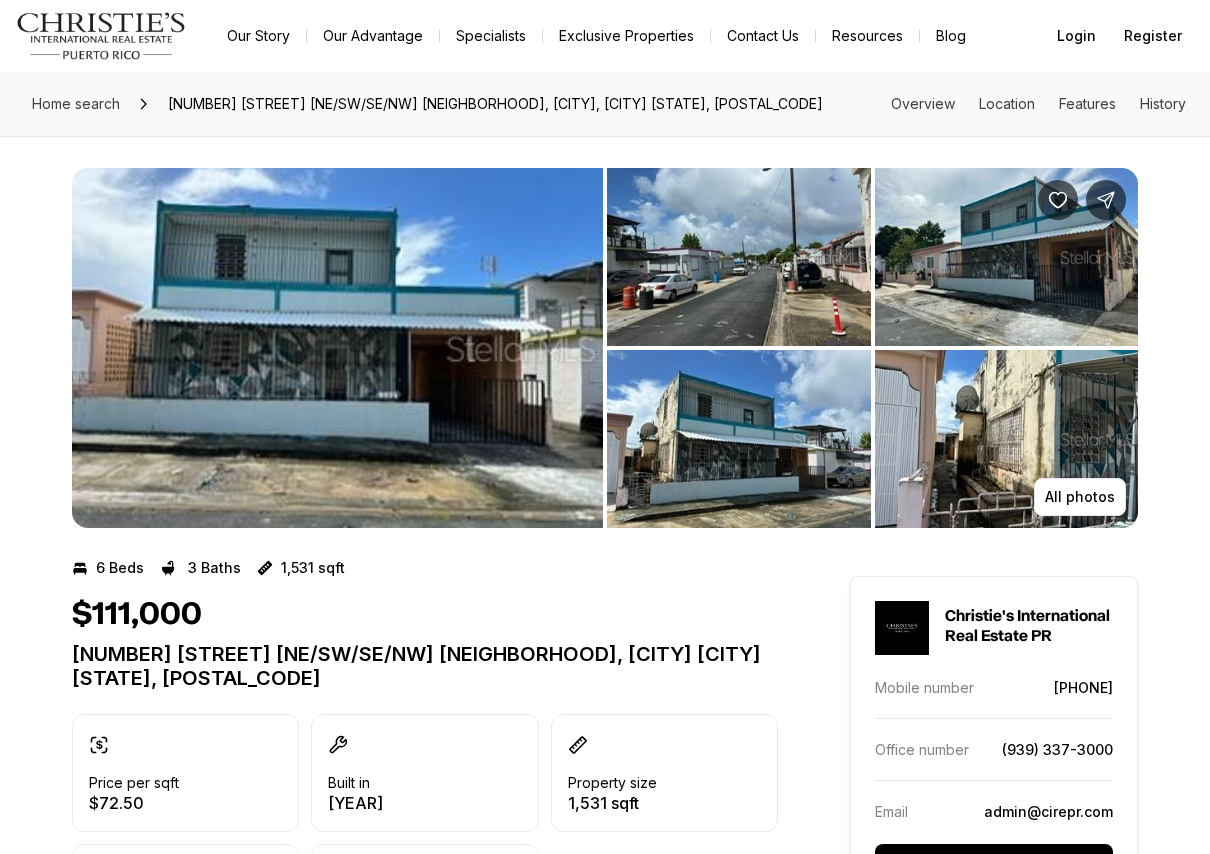 scroll, scrollTop: 0, scrollLeft: 0, axis: both 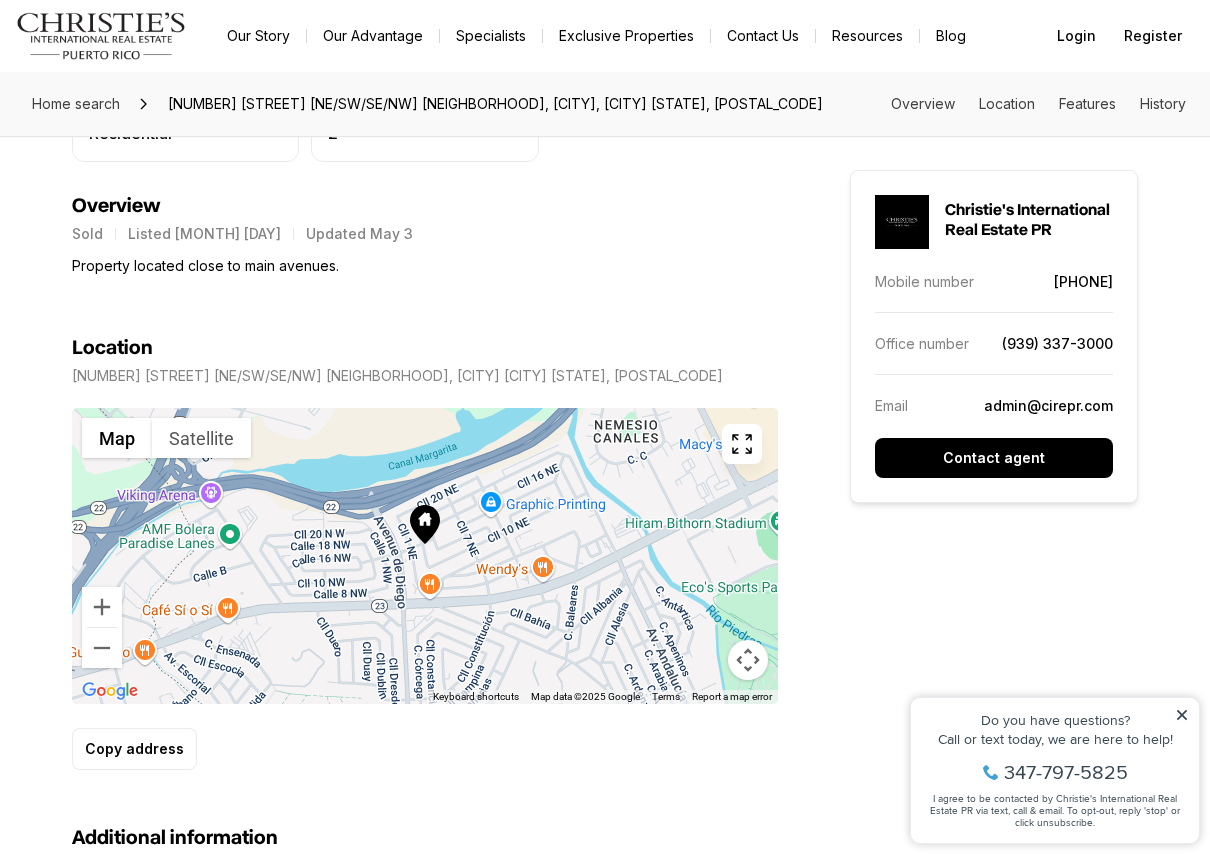 click at bounding box center (425, 556) 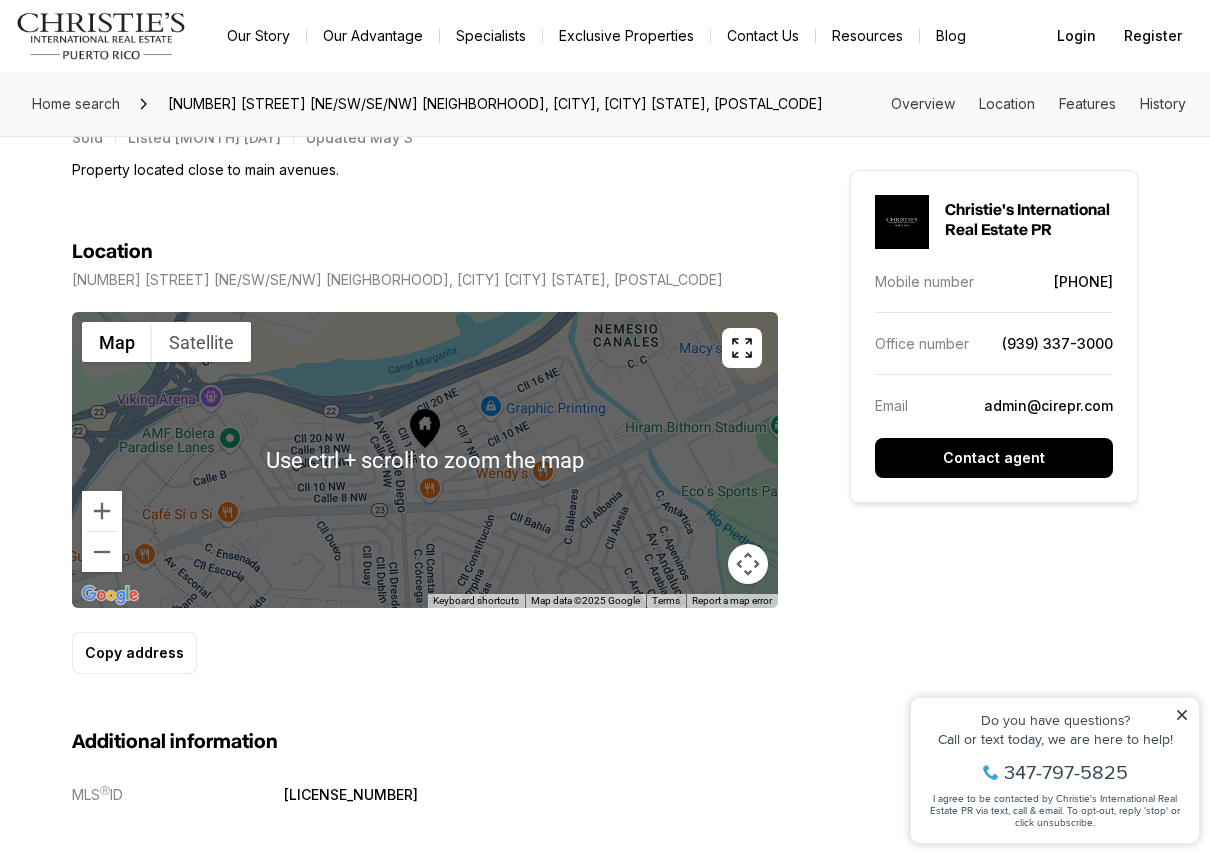 scroll, scrollTop: 900, scrollLeft: 0, axis: vertical 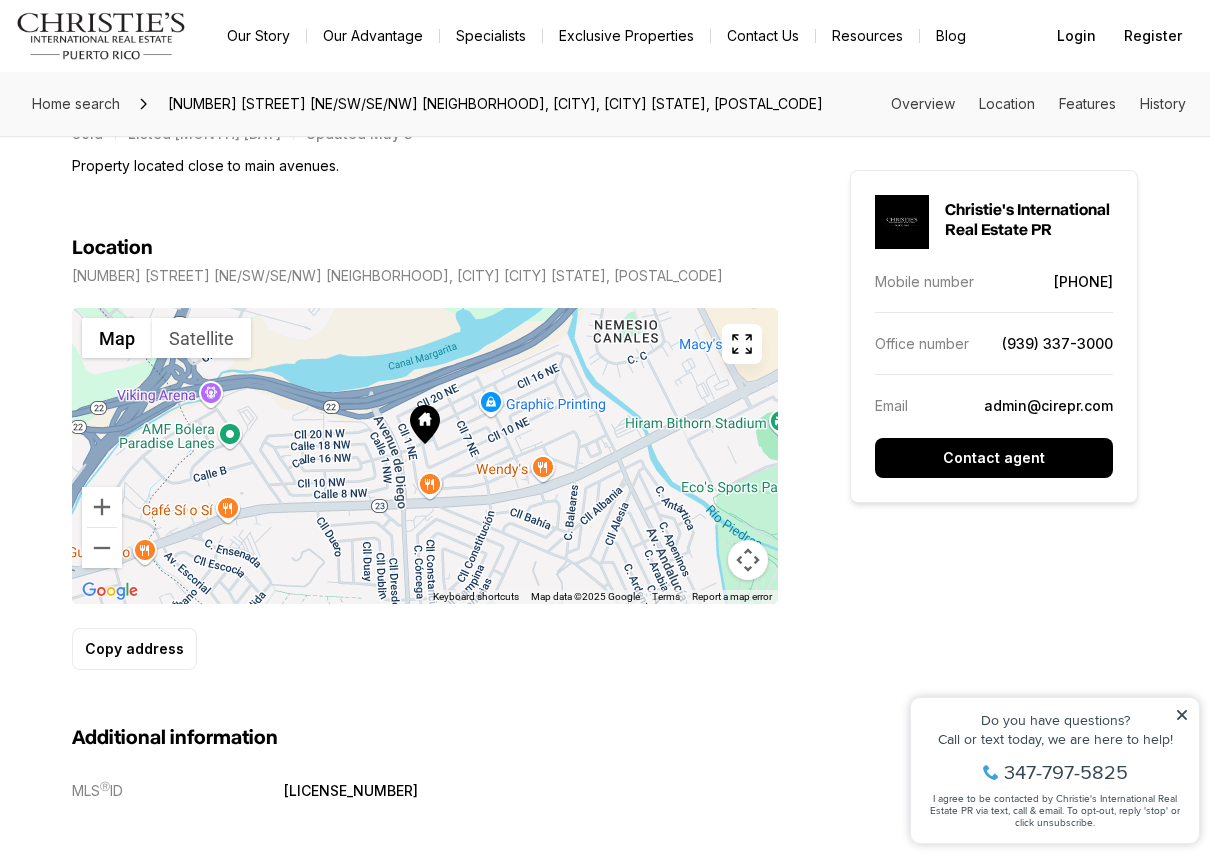 click at bounding box center [425, 456] 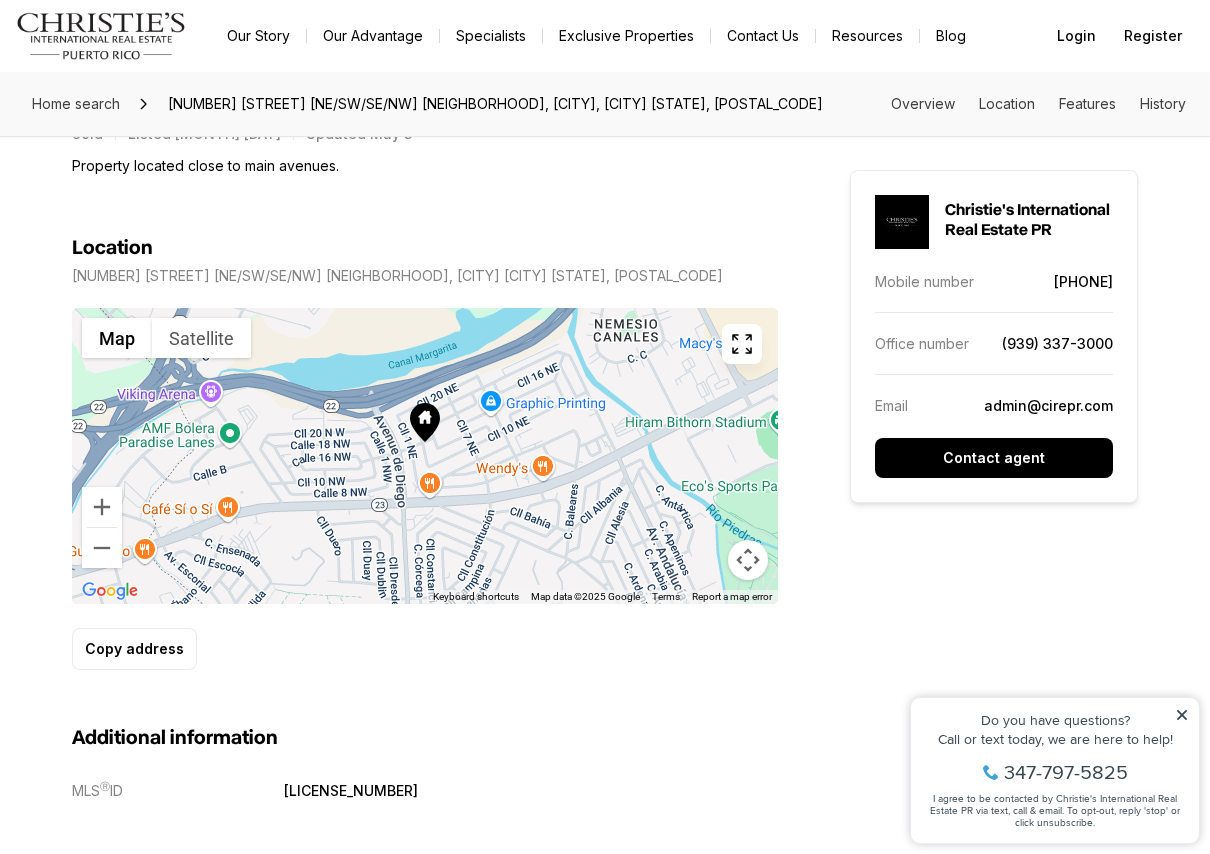 click at bounding box center (425, 456) 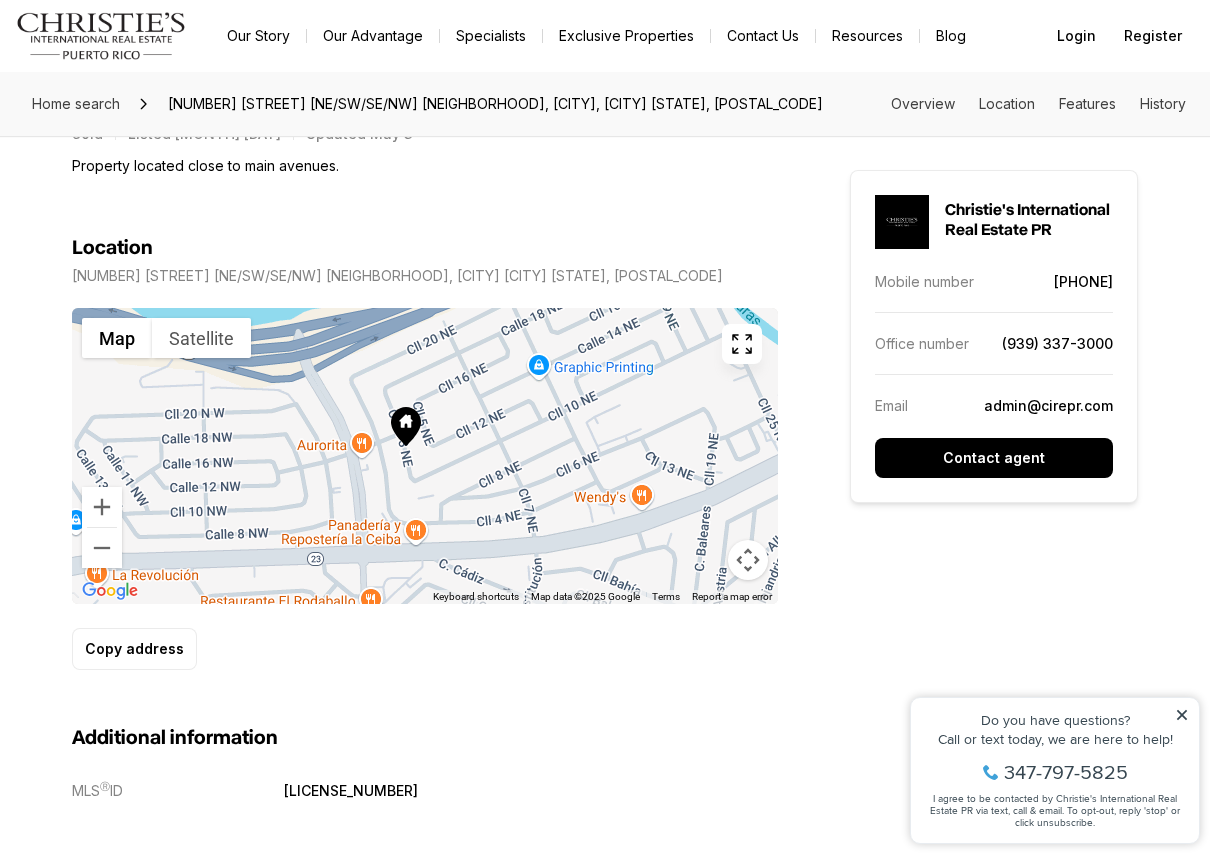 click at bounding box center [425, 456] 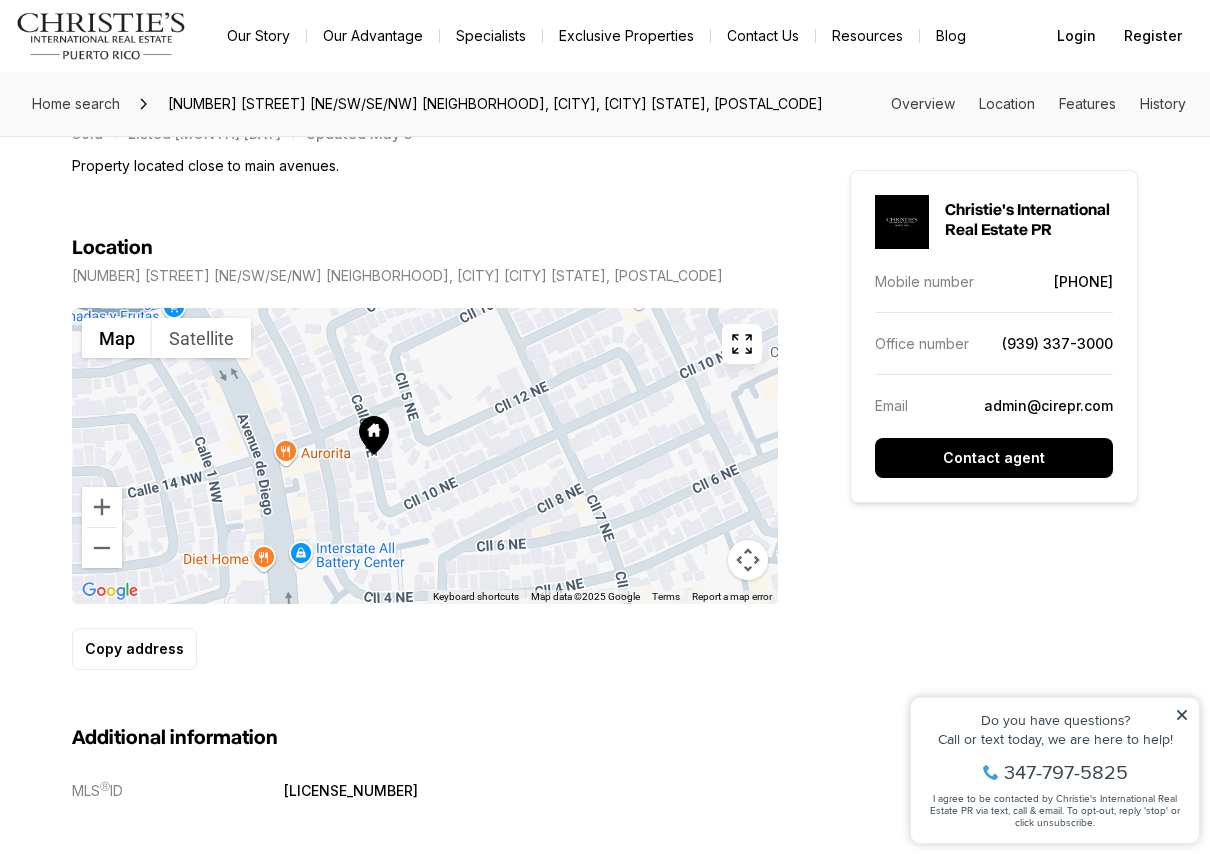 click at bounding box center (425, 456) 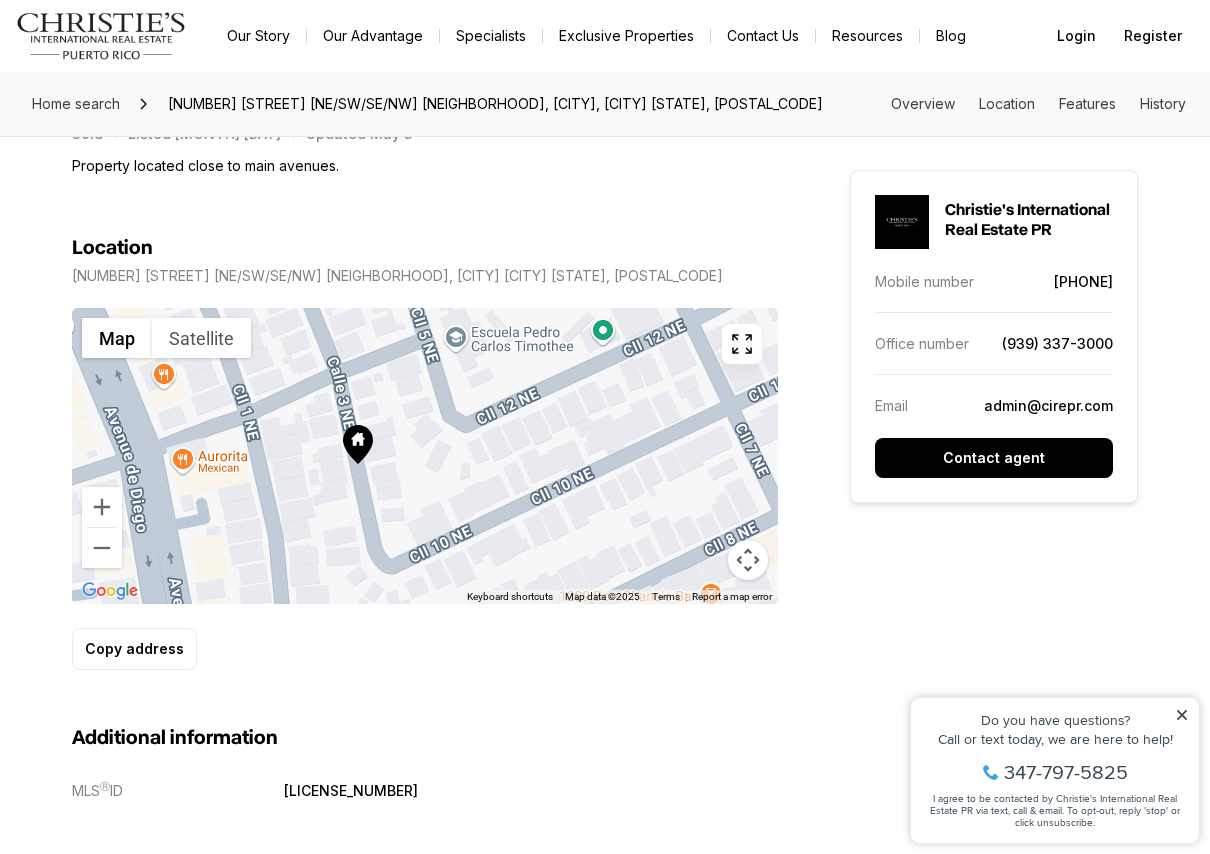click at bounding box center [425, 456] 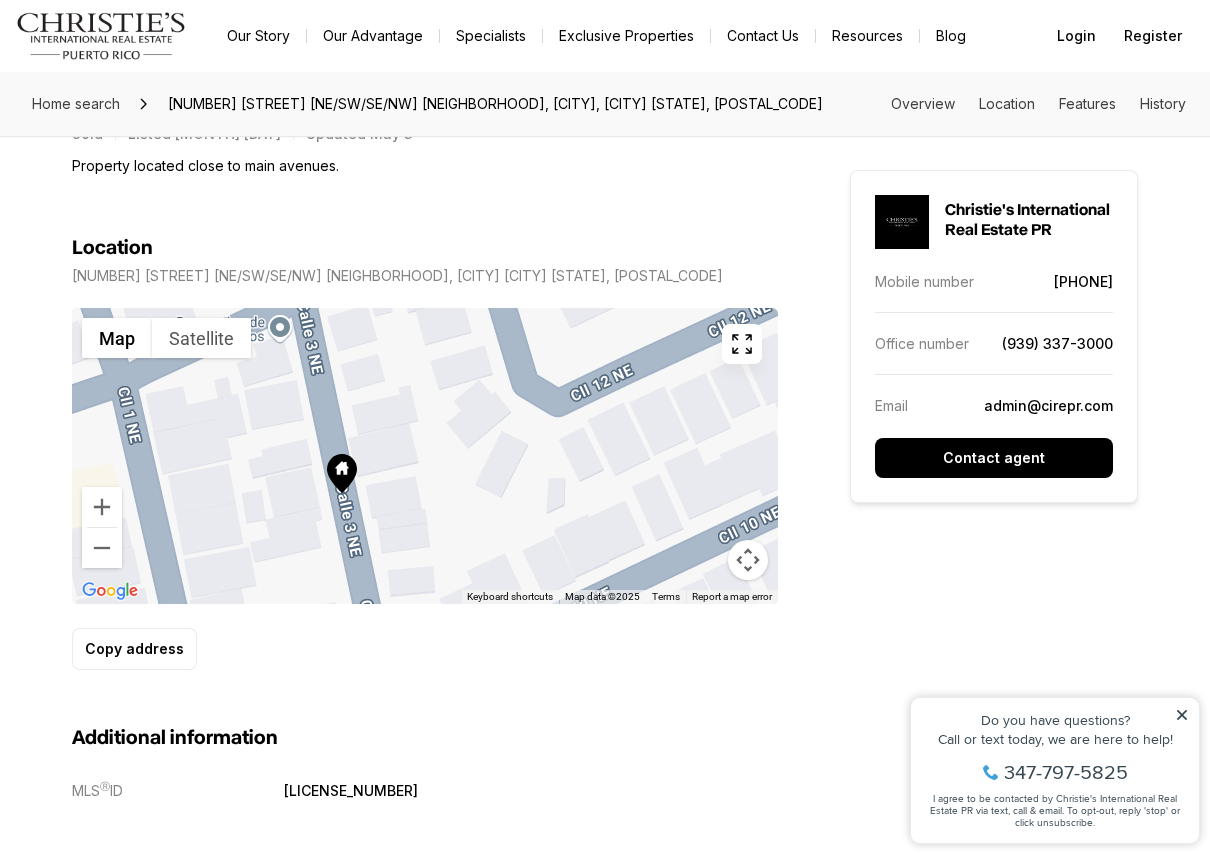 click at bounding box center (425, 456) 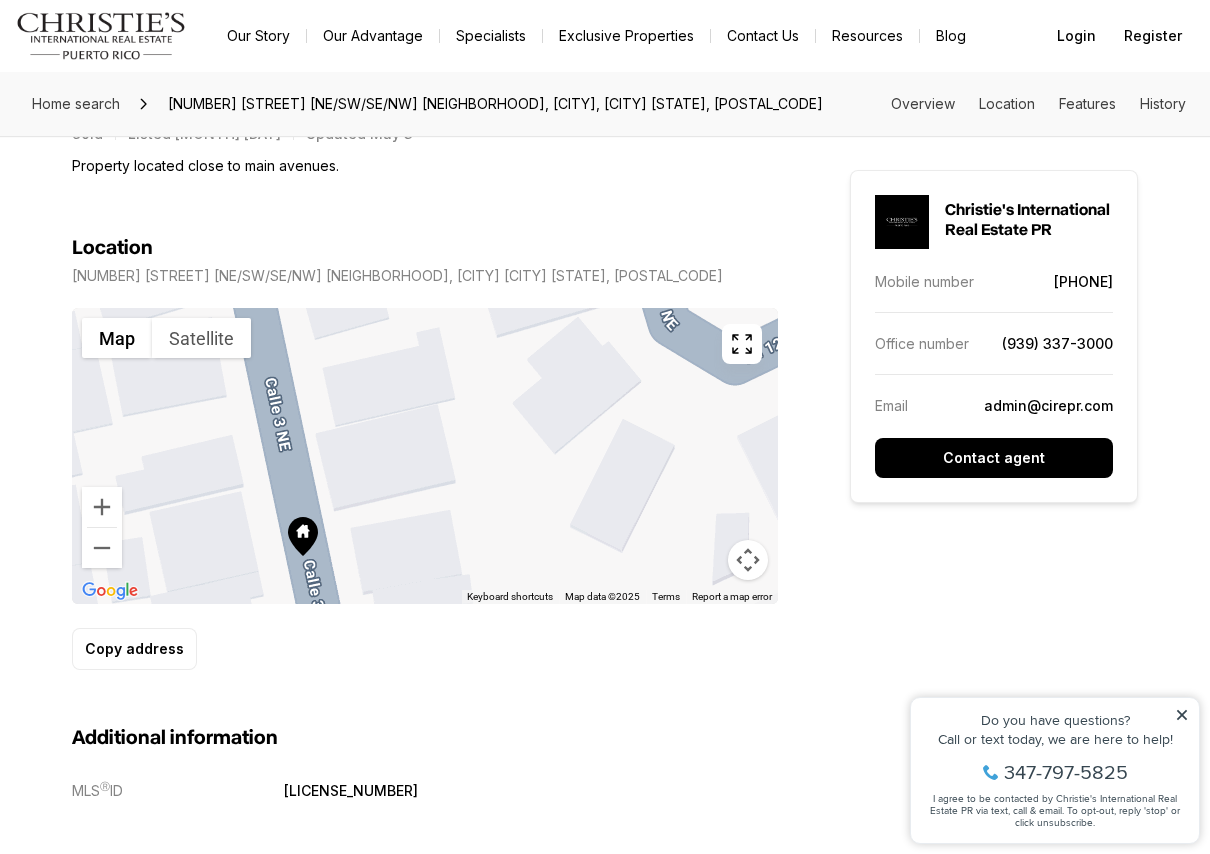 click at bounding box center (425, 456) 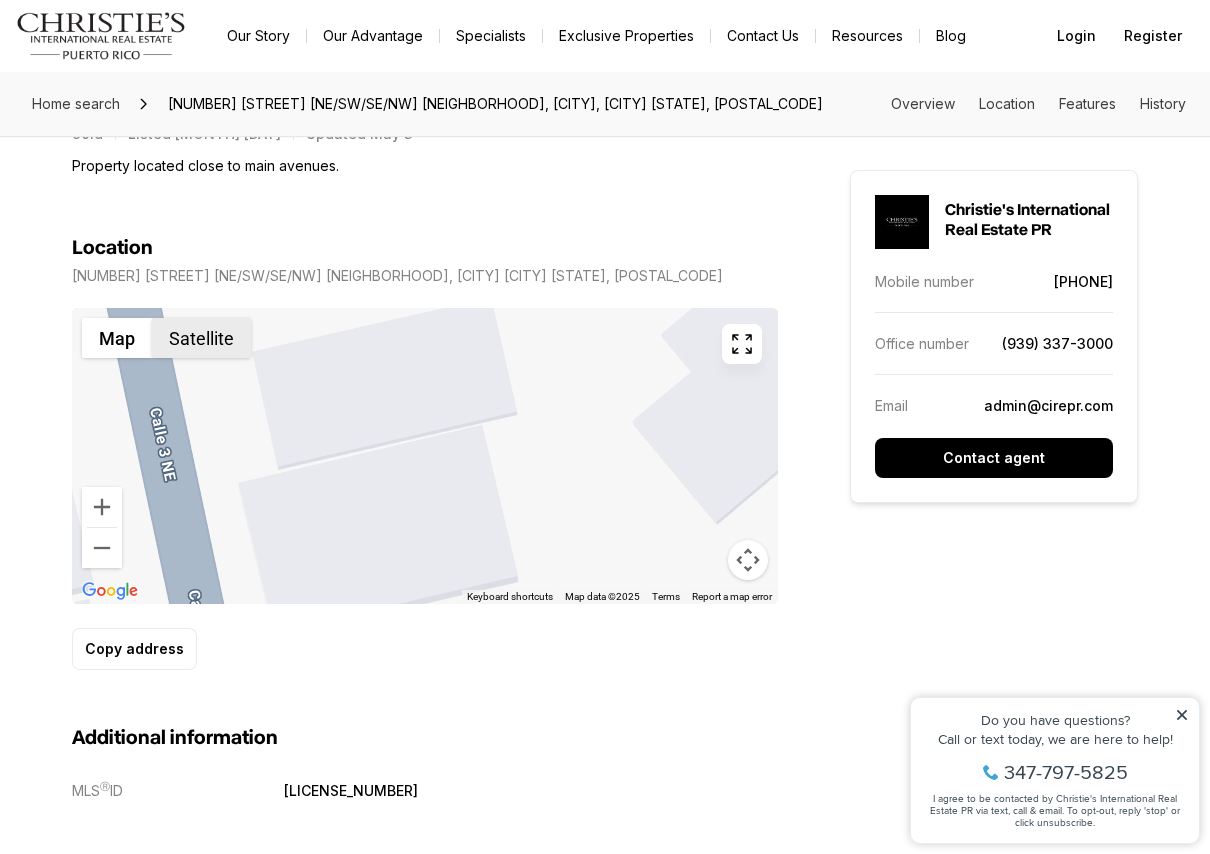 click on "Satellite" at bounding box center (201, 338) 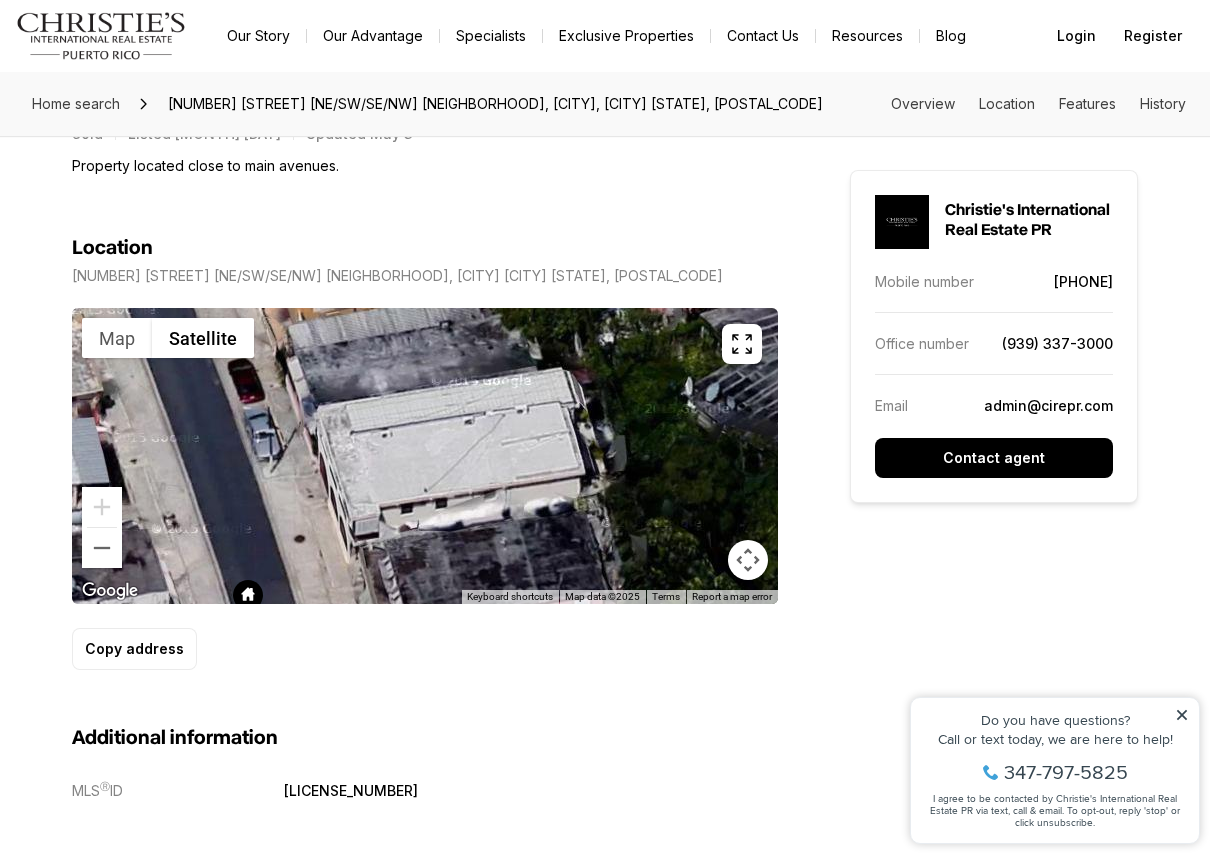 drag, startPoint x: 445, startPoint y: 461, endPoint x: 485, endPoint y: 423, distance: 55.17246 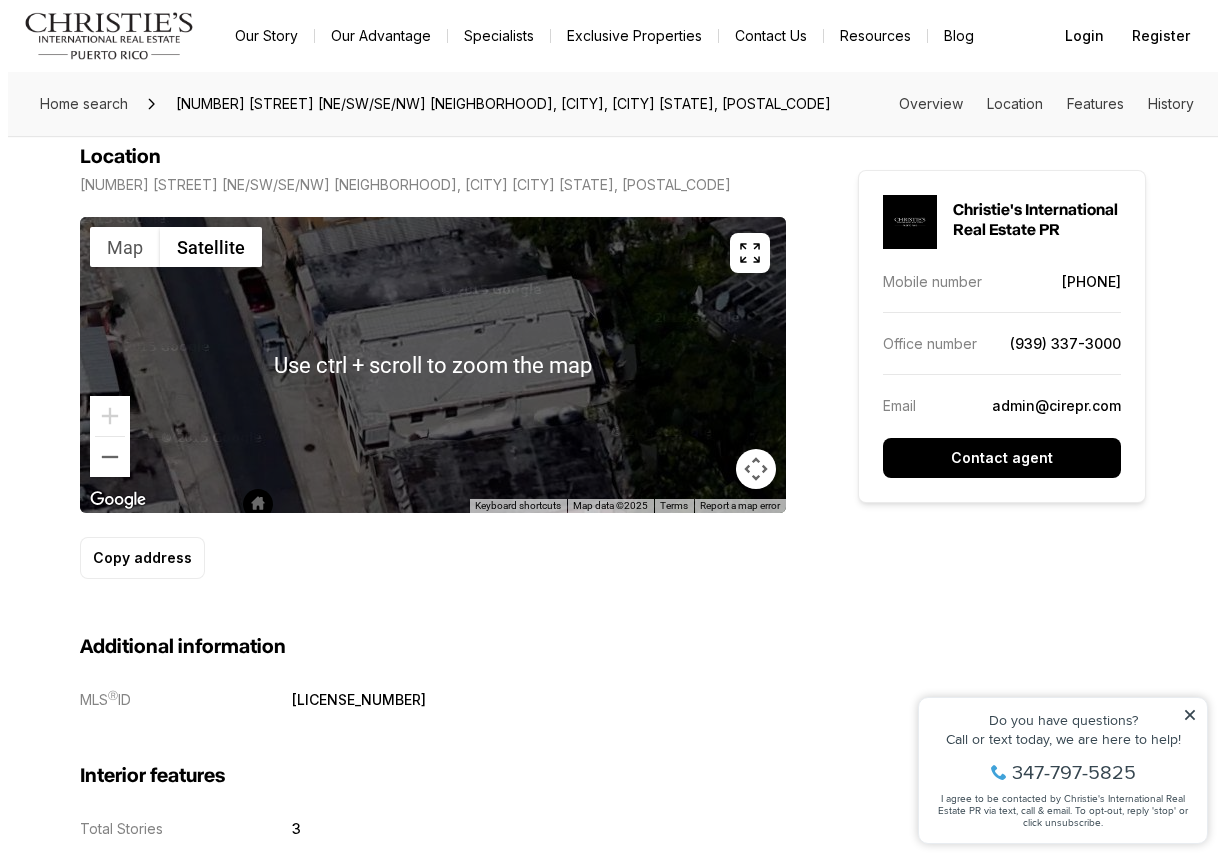 scroll, scrollTop: 1000, scrollLeft: 0, axis: vertical 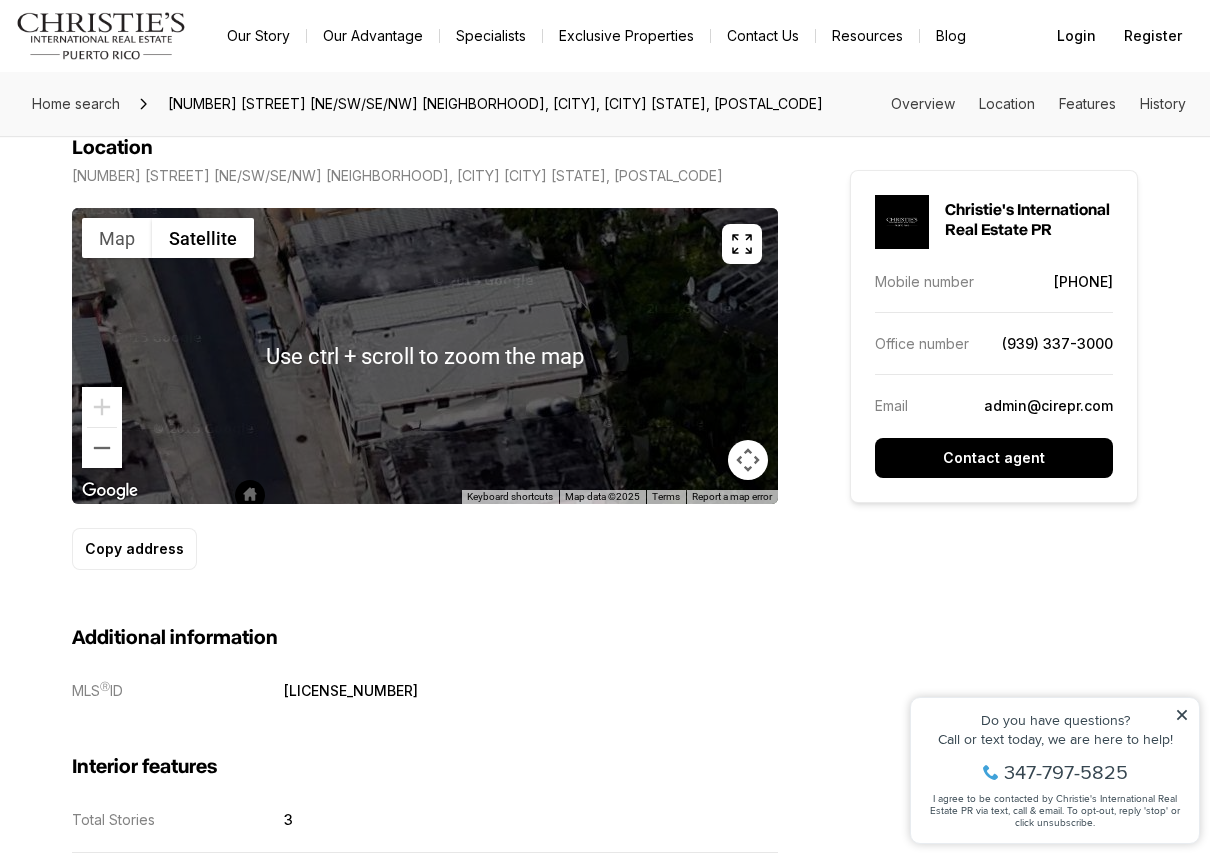 click at bounding box center (425, 356) 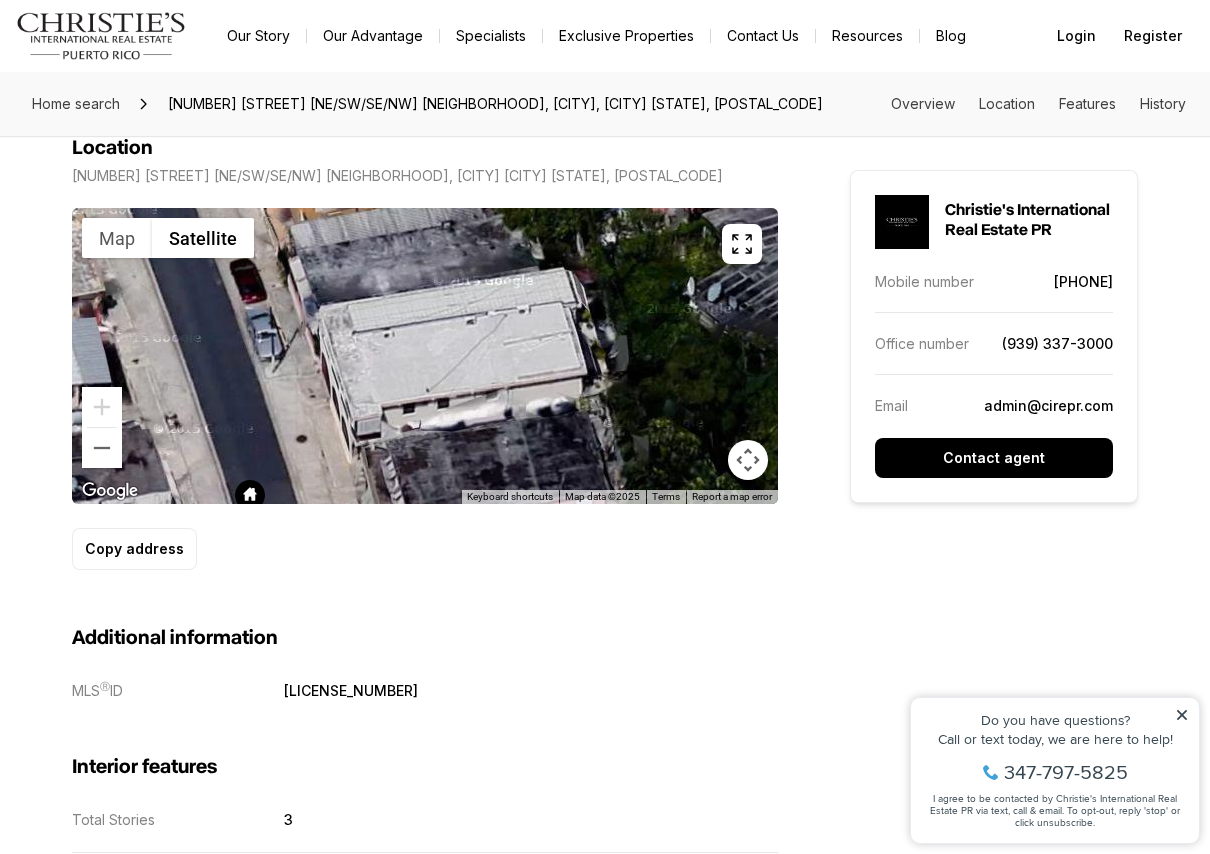click 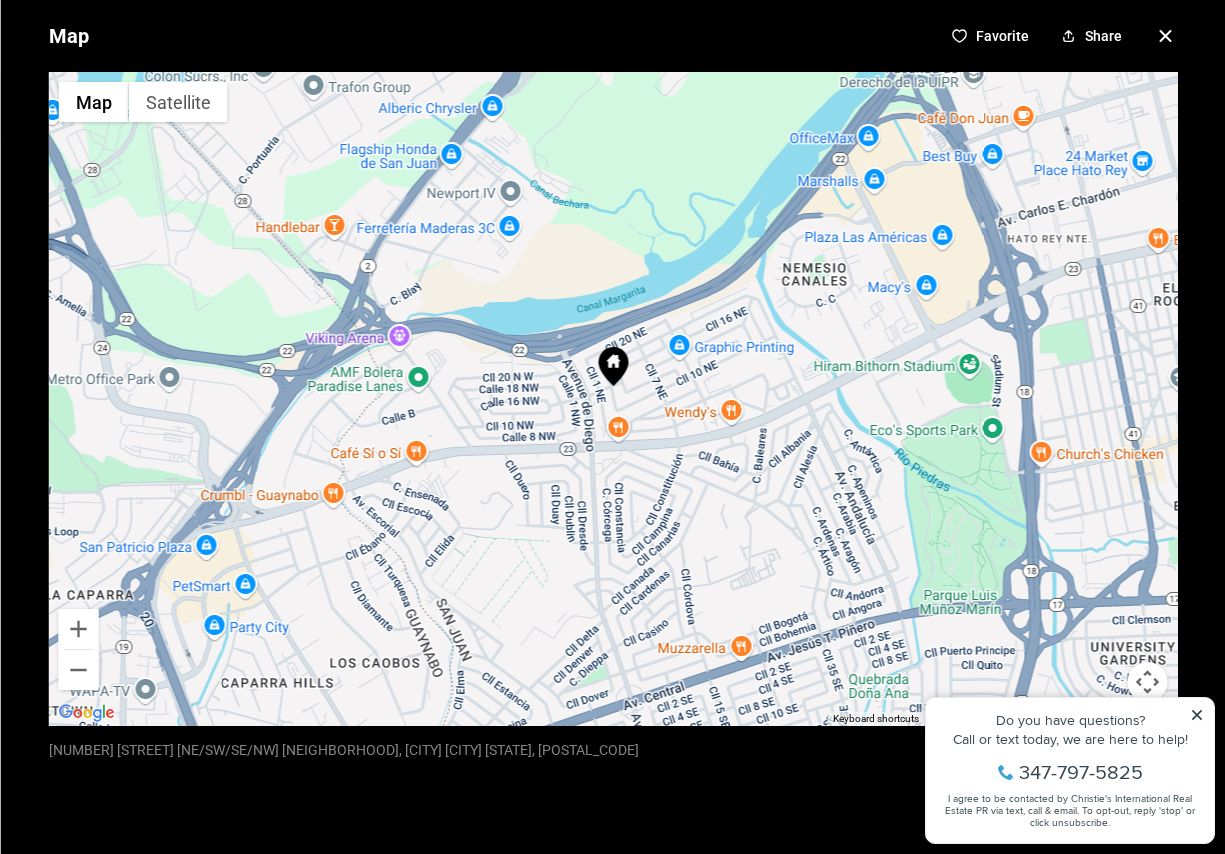 click at bounding box center (613, 368) 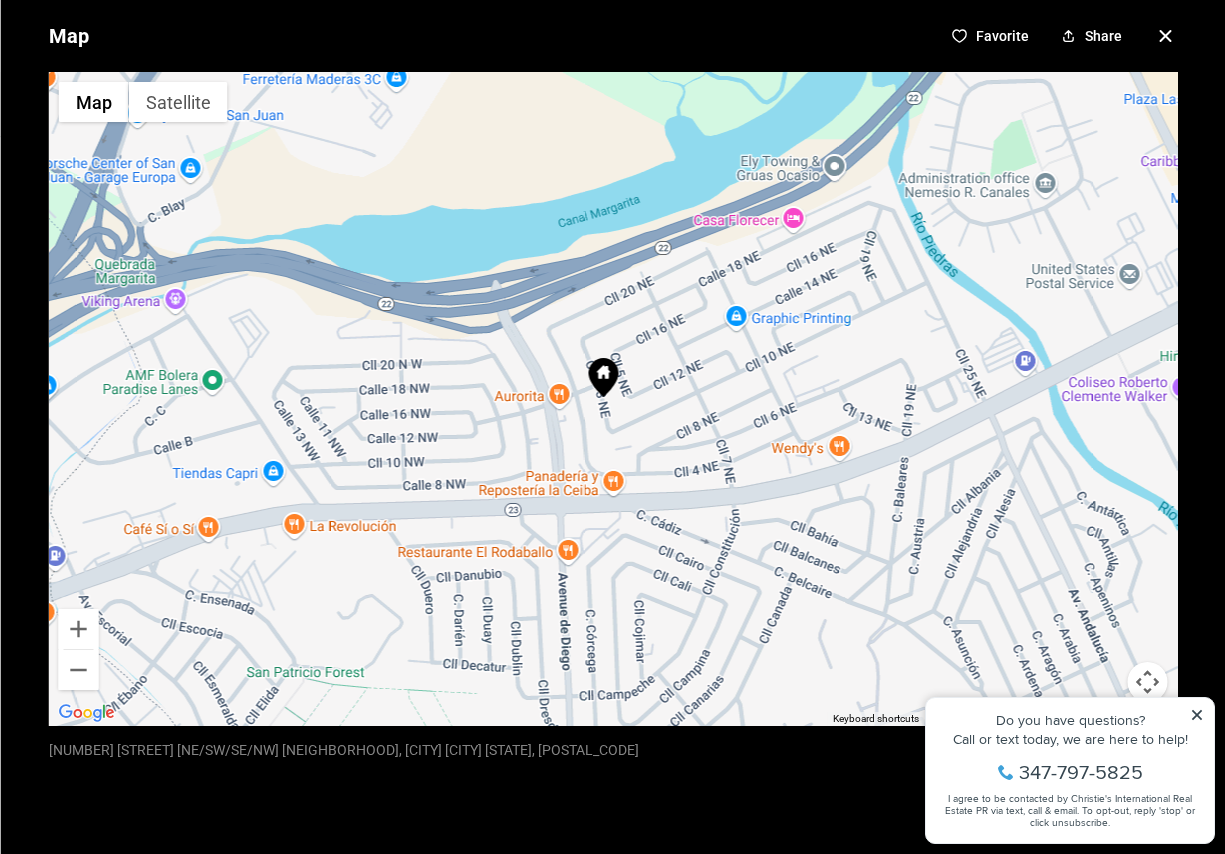 click at bounding box center [612, 399] 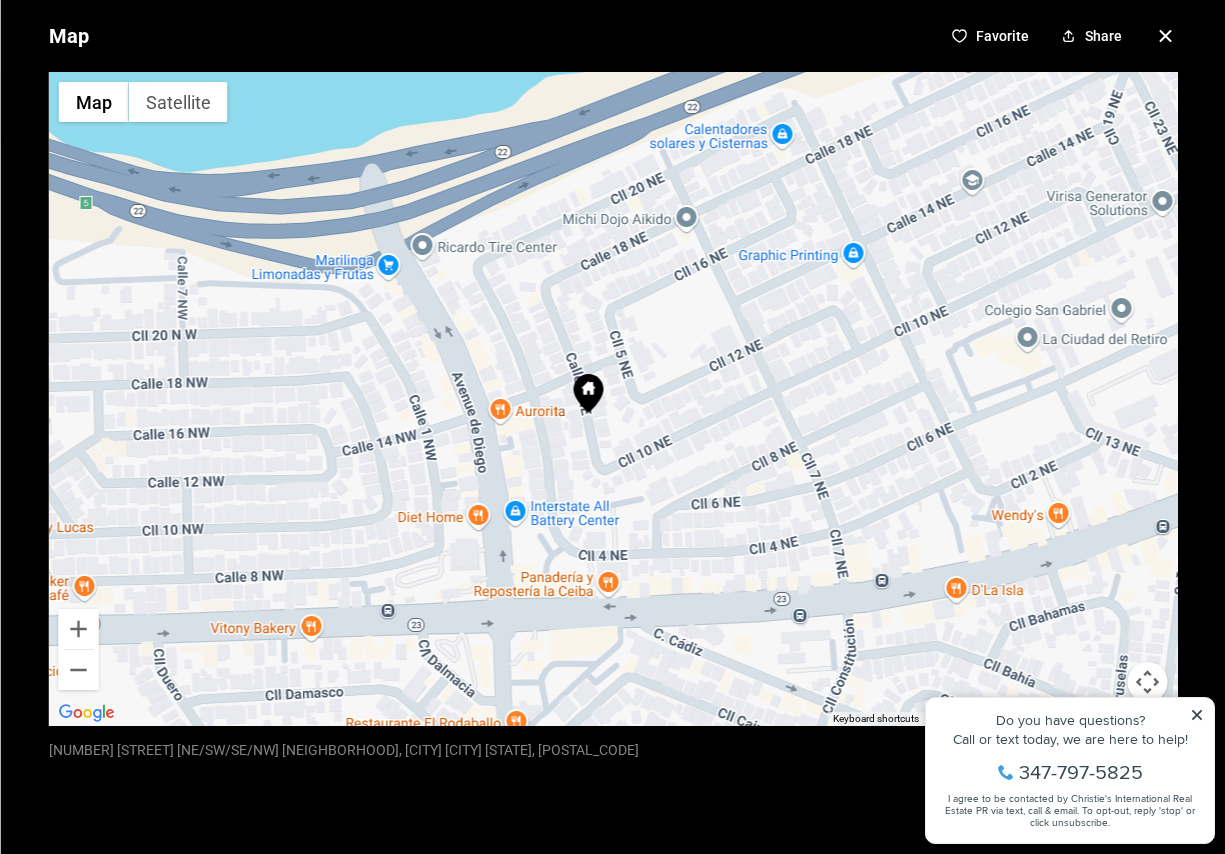 click at bounding box center (612, 399) 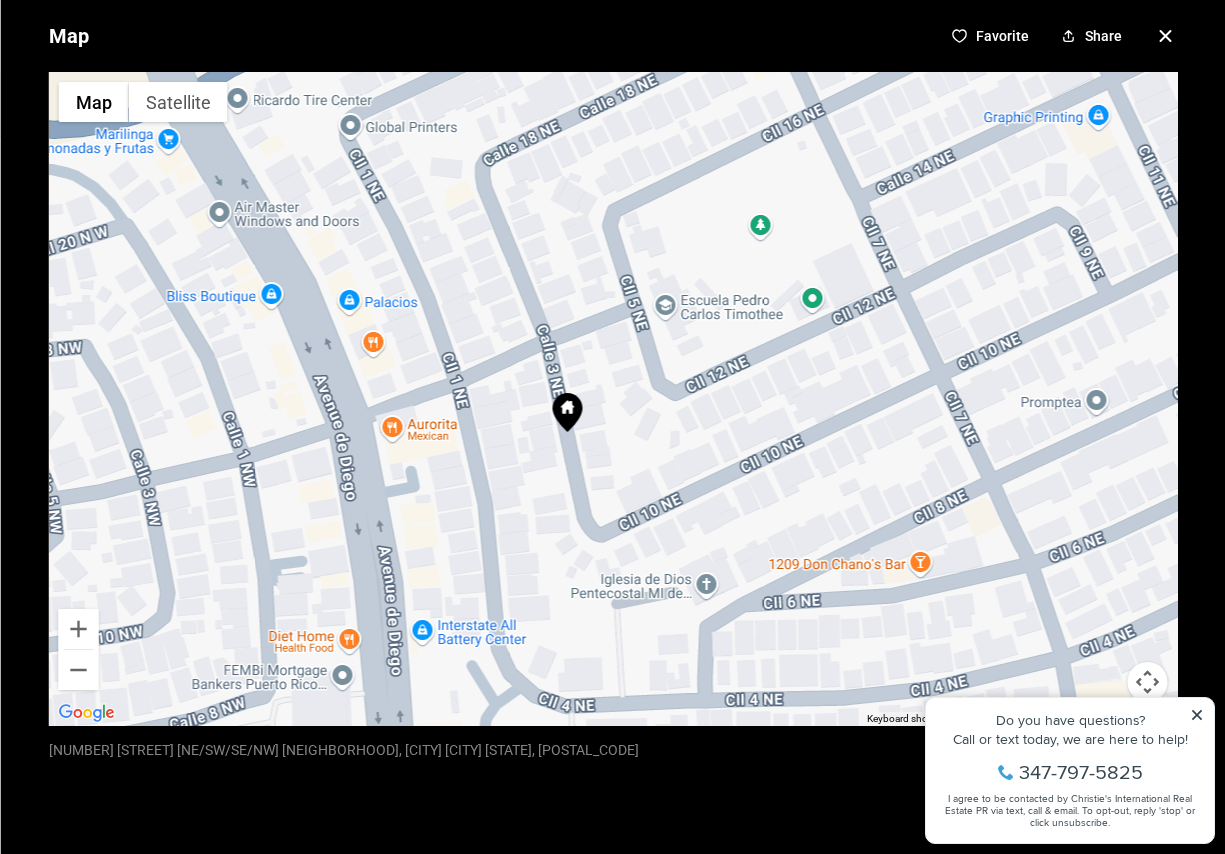 click at bounding box center [612, 399] 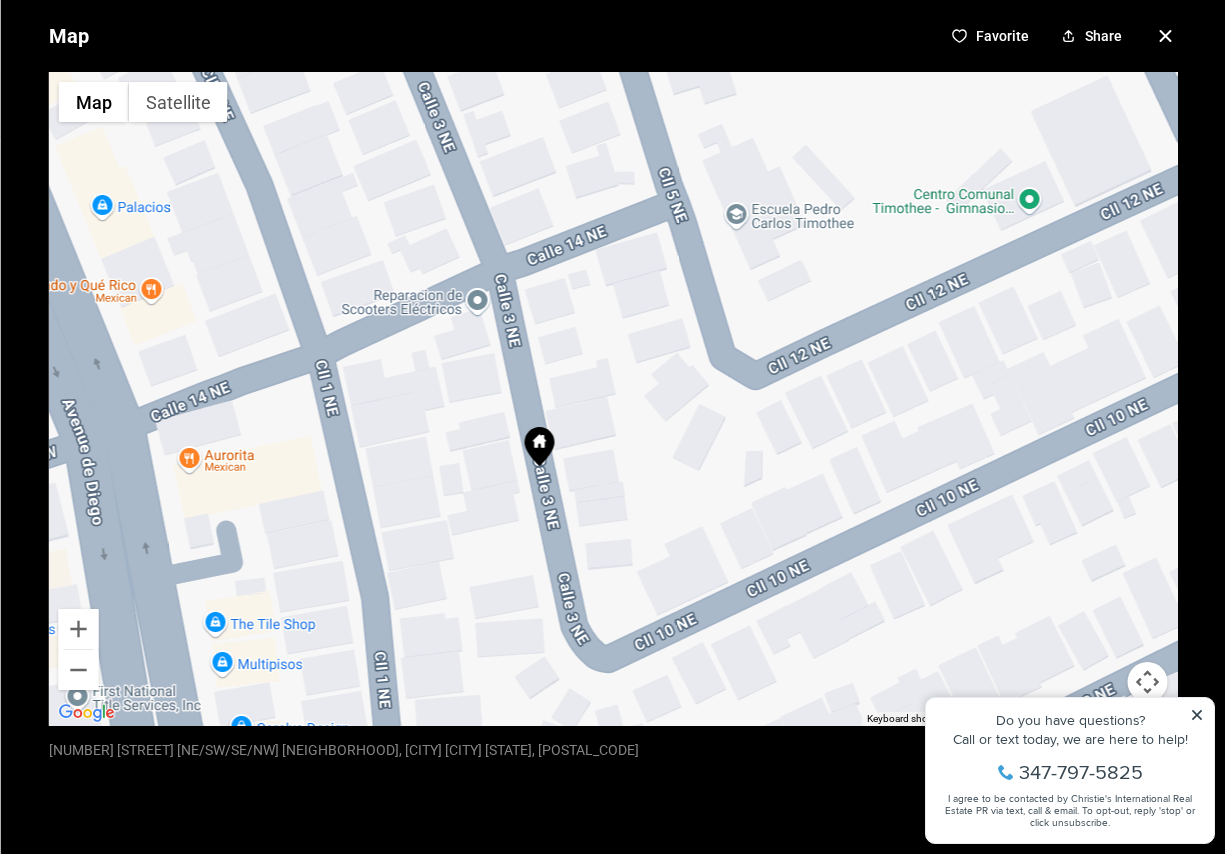 click at bounding box center [612, 399] 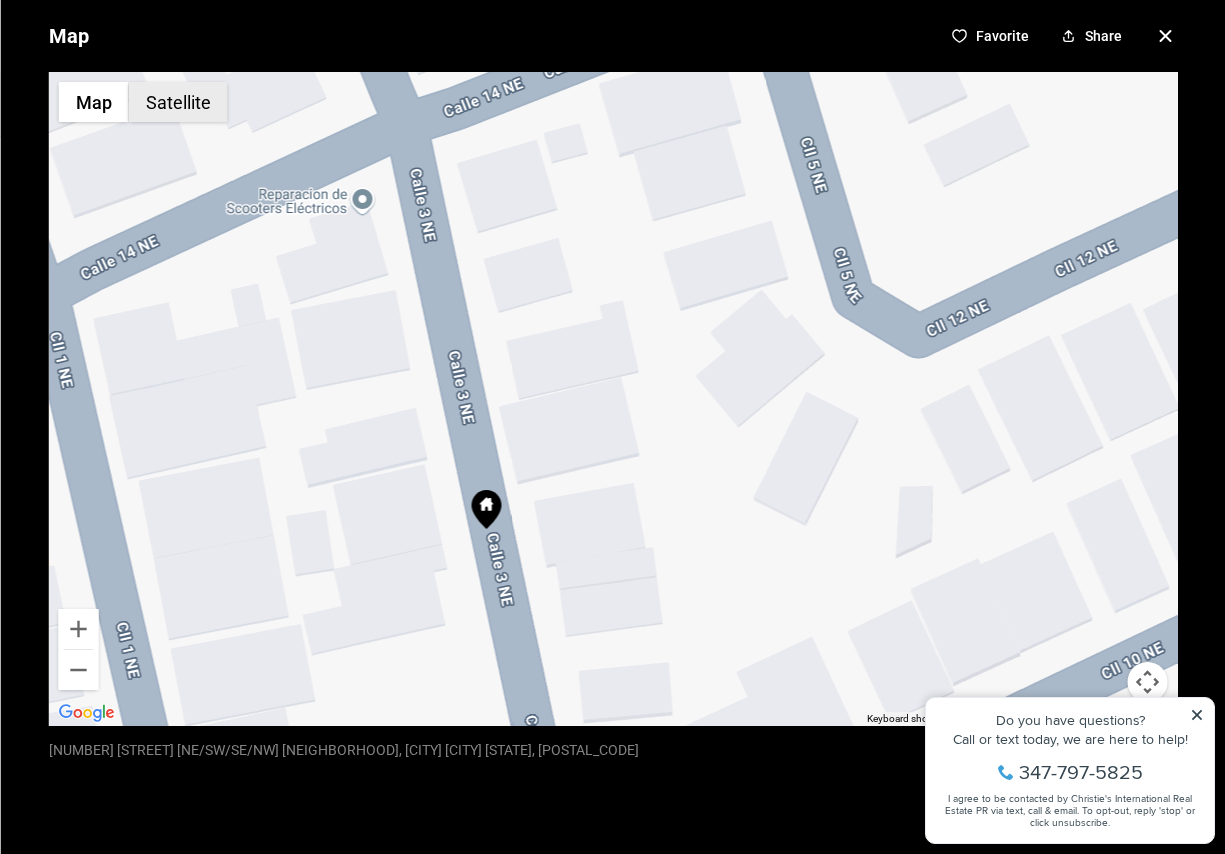 click on "Satellite" at bounding box center [177, 102] 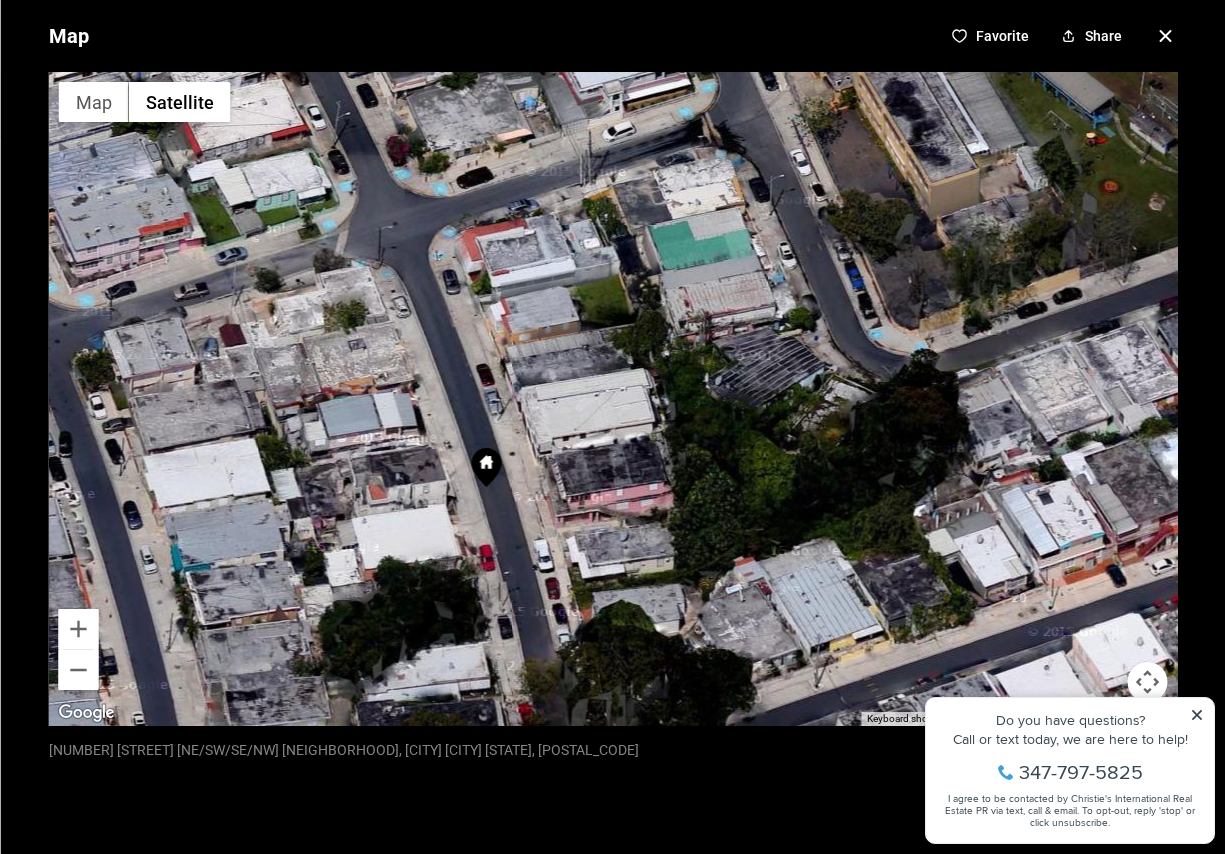 click at bounding box center (1147, 682) 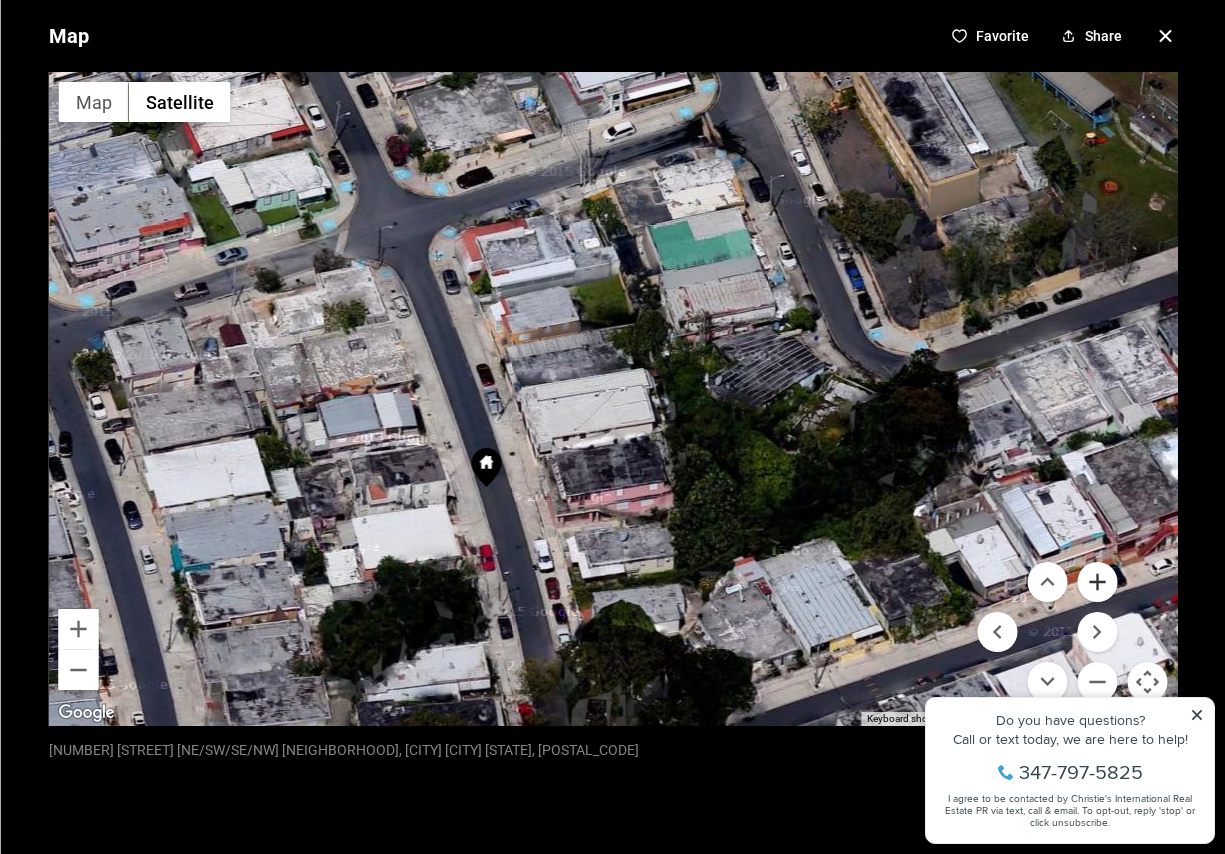 click at bounding box center [1097, 582] 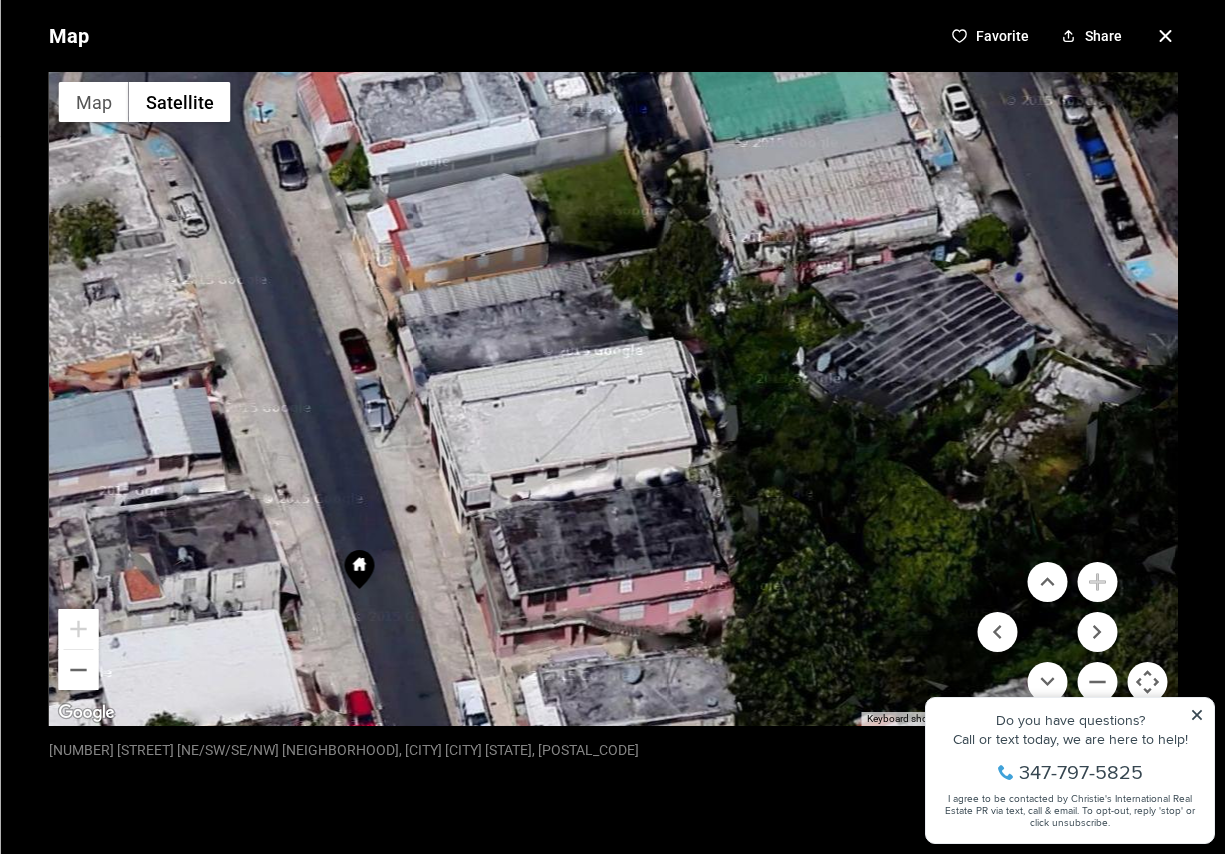 click on "Use ctrl + scroll to zoom the map Map Satellite Keyboard shortcuts Map Data Map data ©2025 Map data ©2025 5 m  Click to toggle between metric and imperial units Terms Report a map error" at bounding box center (612, 399) 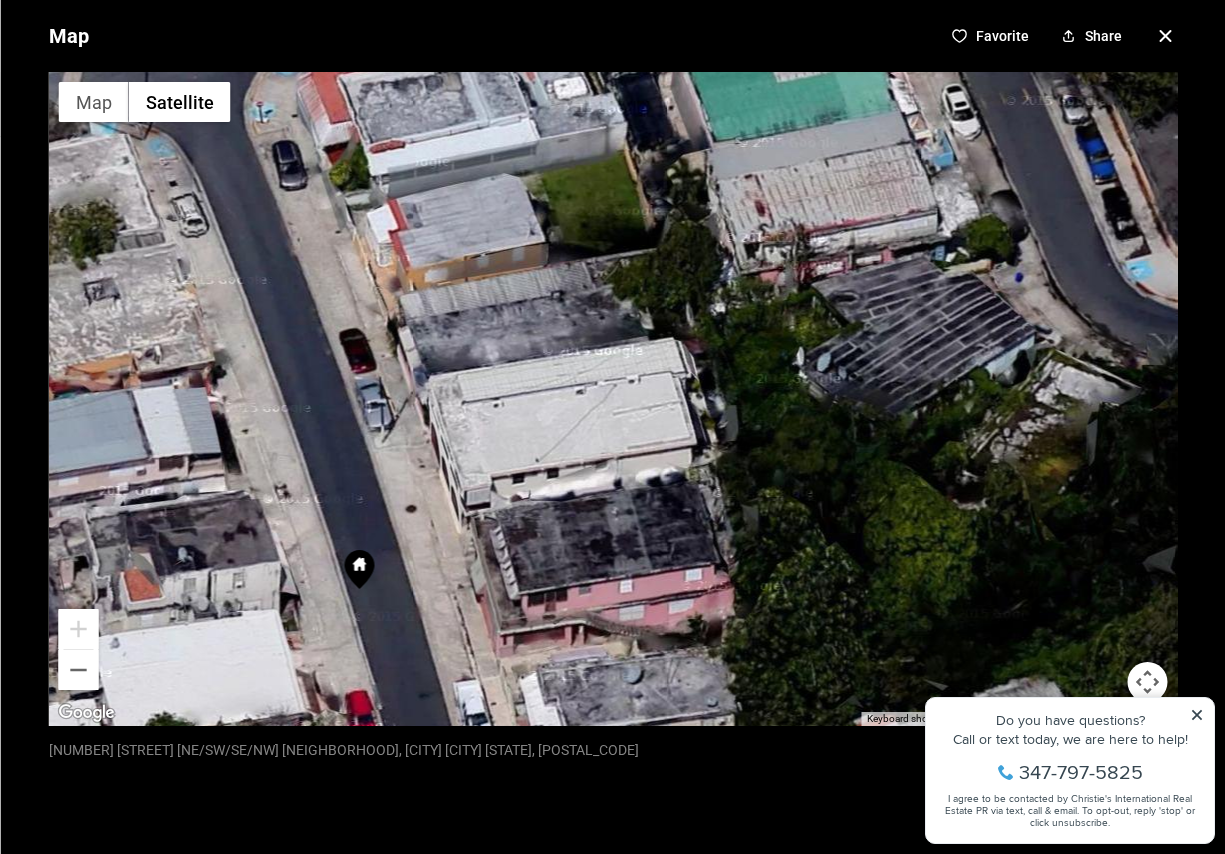 click on "Map Favorite Share ← Move left → Move right ↑ Move up ↓ Move down + Zoom in - Zoom out Home Jump left by 75% End Jump right by 75% Page Up Jump up by 75% Page Down Jump down by 75% Use ctrl + scroll to zoom the map Map Satellite Keyboard shortcuts Map Data Map data ©2025 Map data ©2025 5 m  Click to toggle between metric and imperial units Terms Report a map error [NUMBER] [STREET] [NE/SW/SE/NW] [NEIGHBORHOOD], [CITY] [CITY] [STATE], [POSTAL_CODE]" at bounding box center (612, 427) 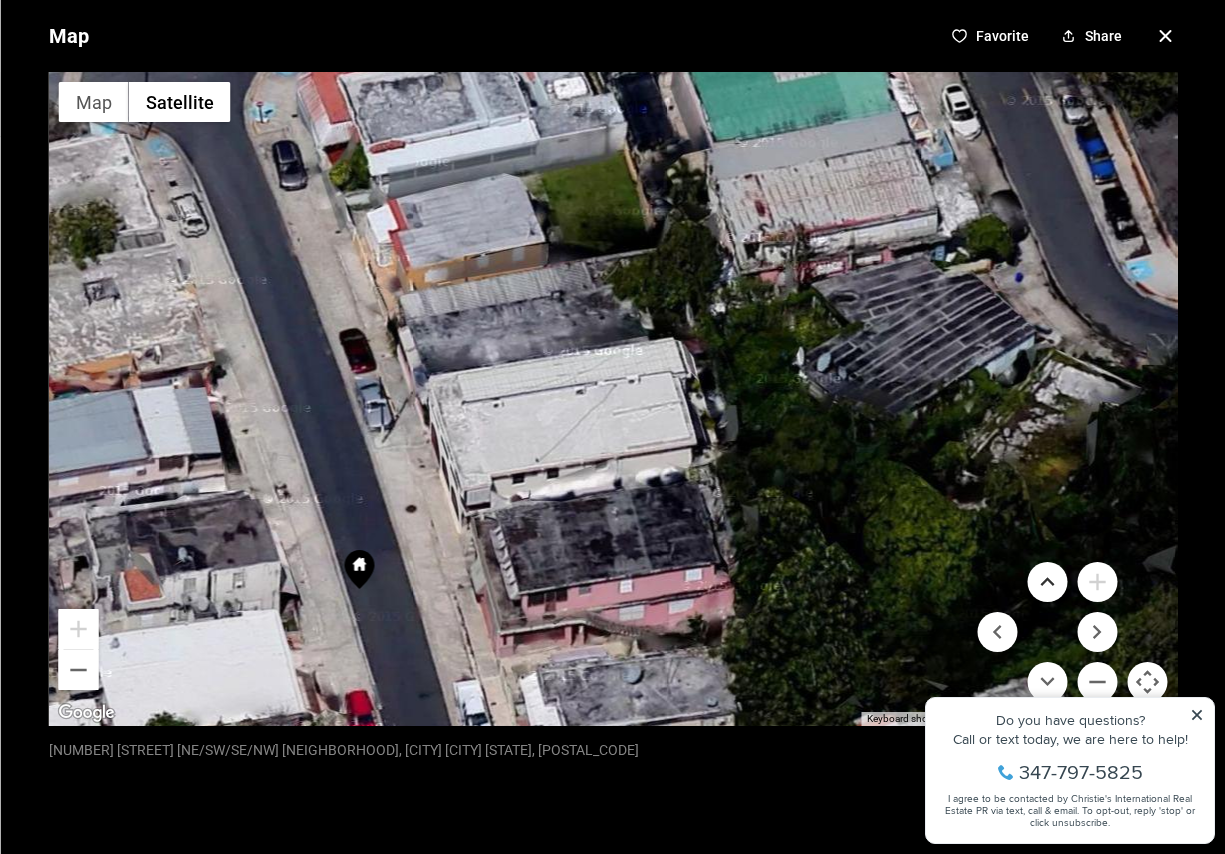 click at bounding box center [1047, 582] 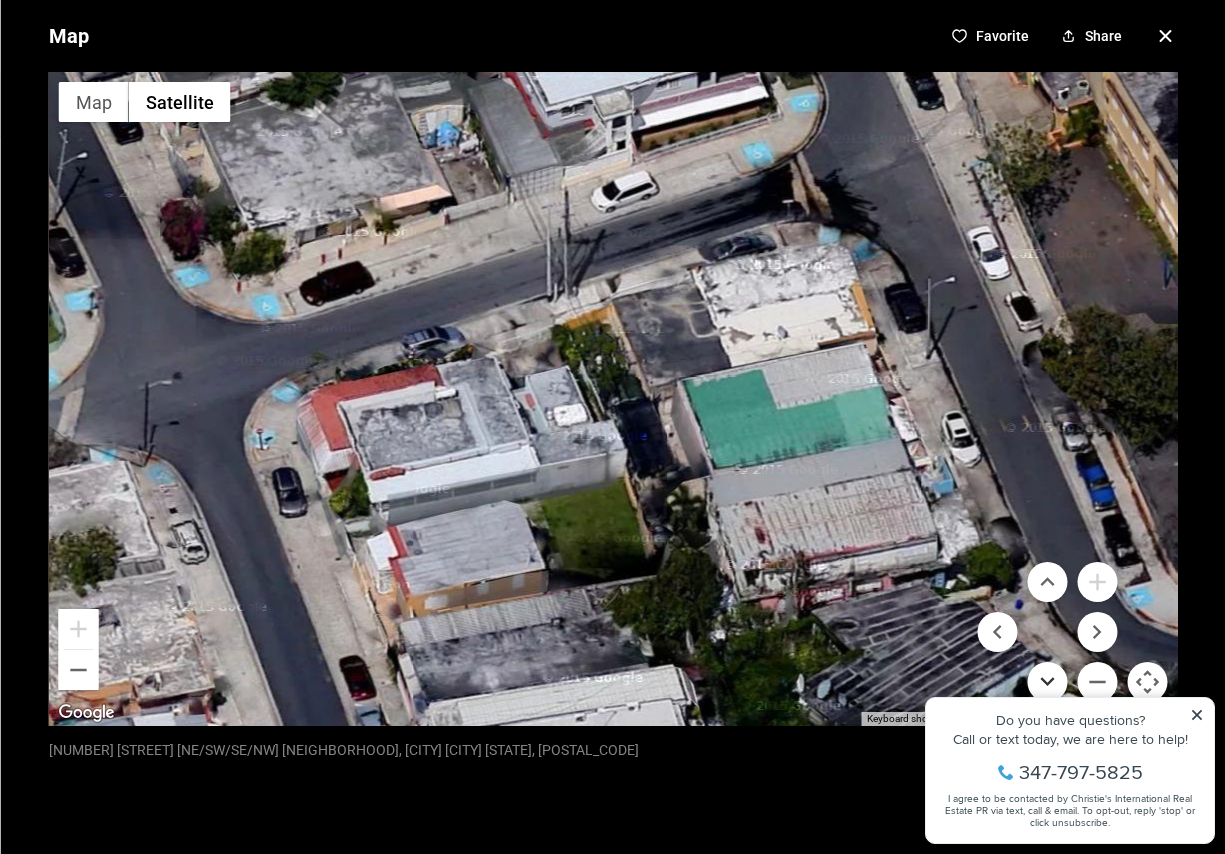 click at bounding box center [1047, 682] 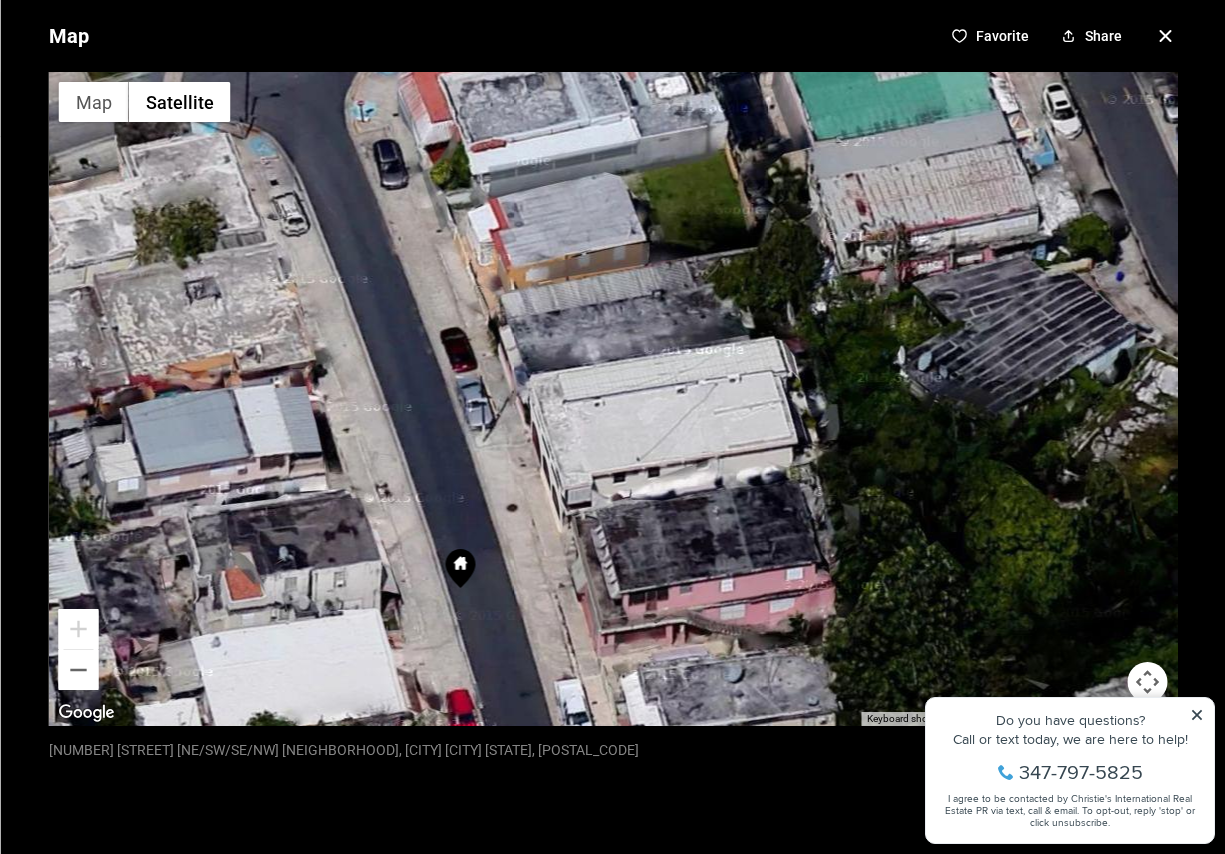drag, startPoint x: 691, startPoint y: 405, endPoint x: 788, endPoint y: 402, distance: 97.04638 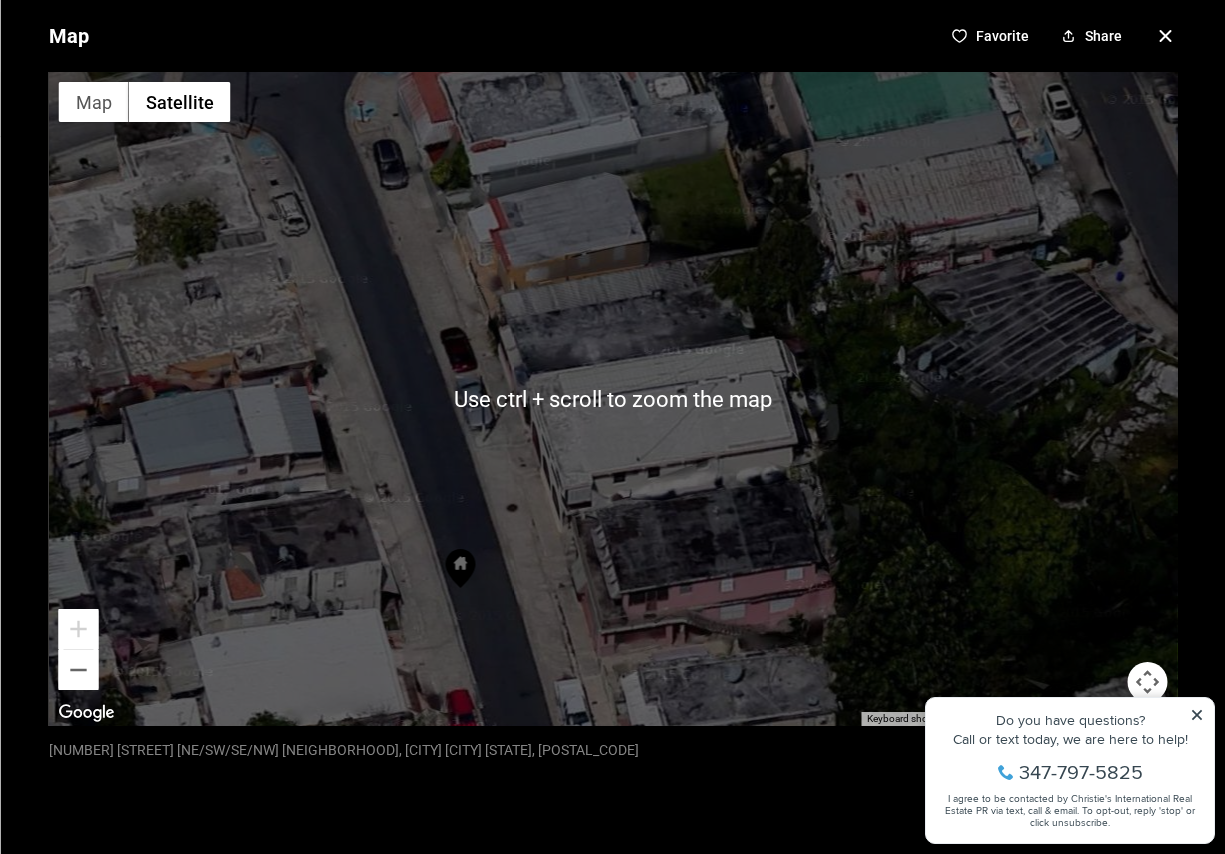 click at bounding box center (612, 399) 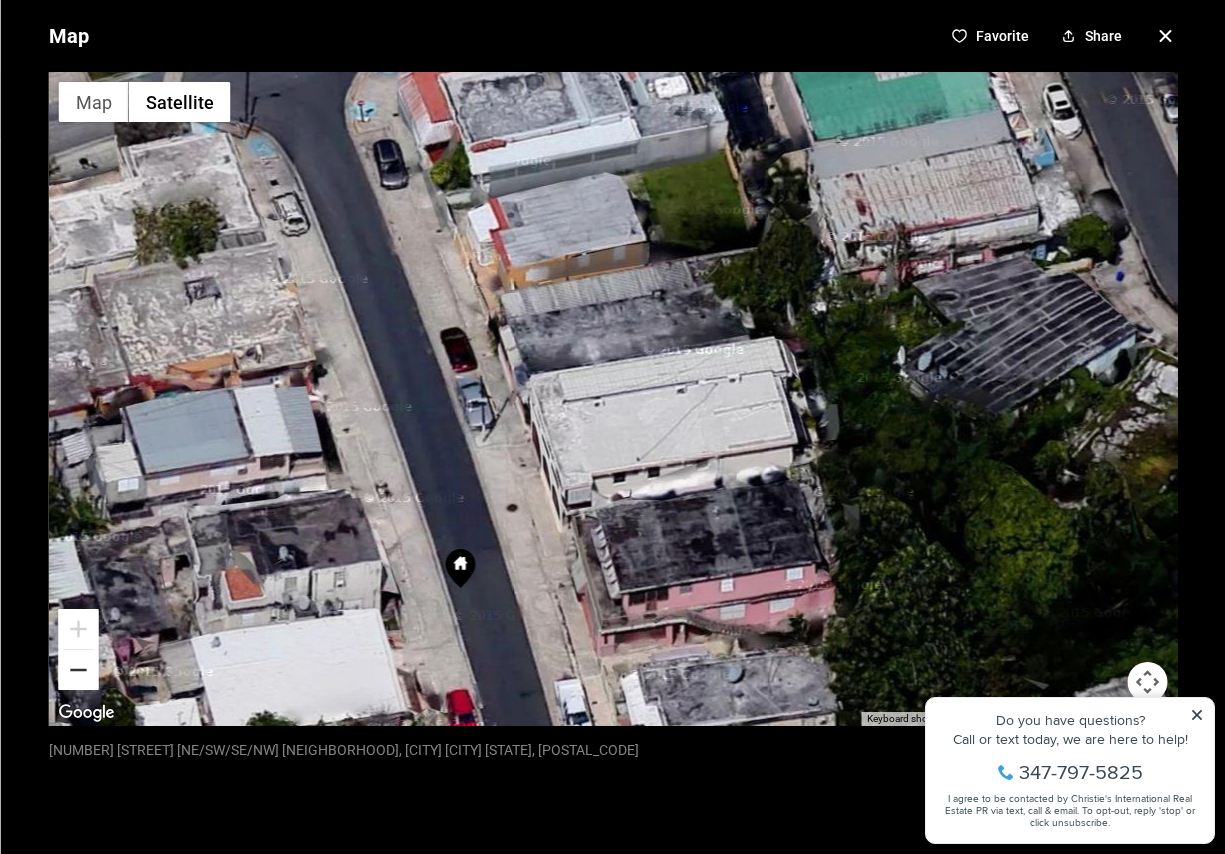 click at bounding box center [78, 670] 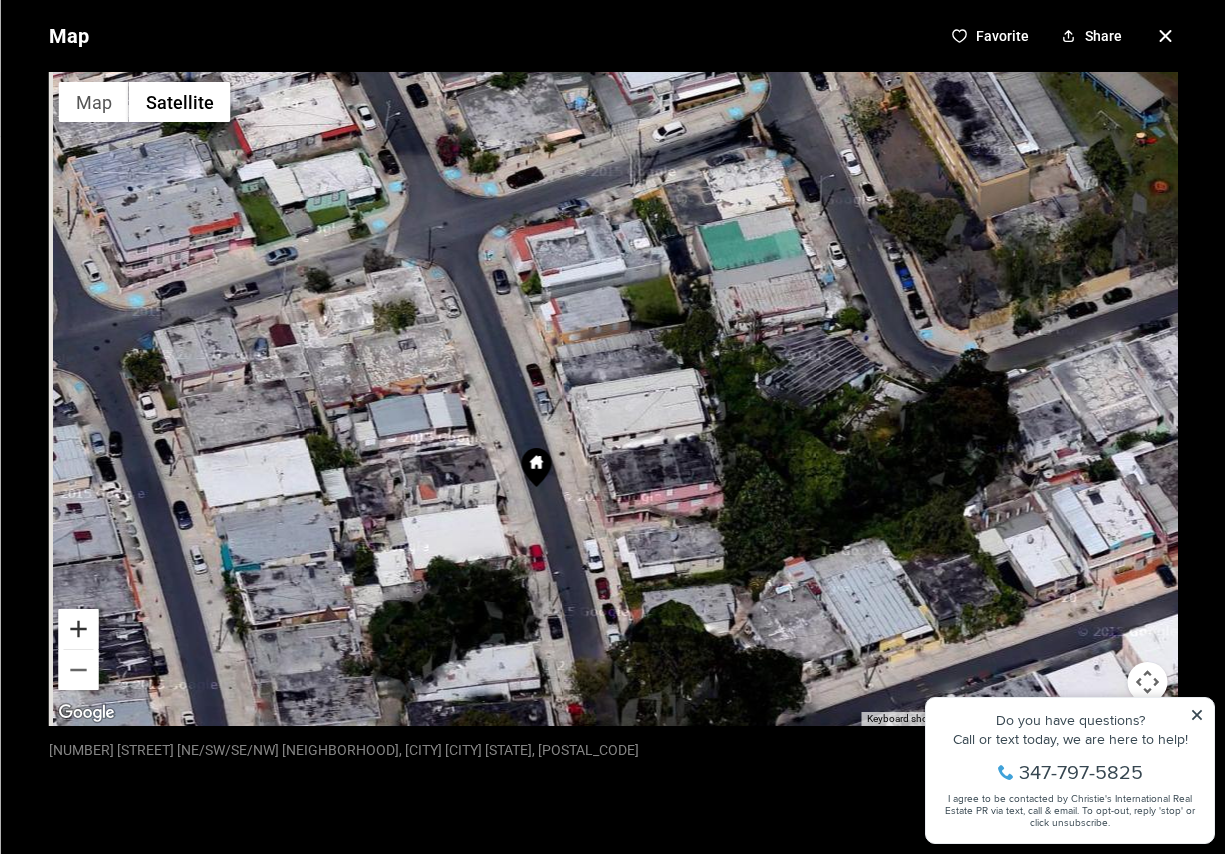 click at bounding box center (78, 629) 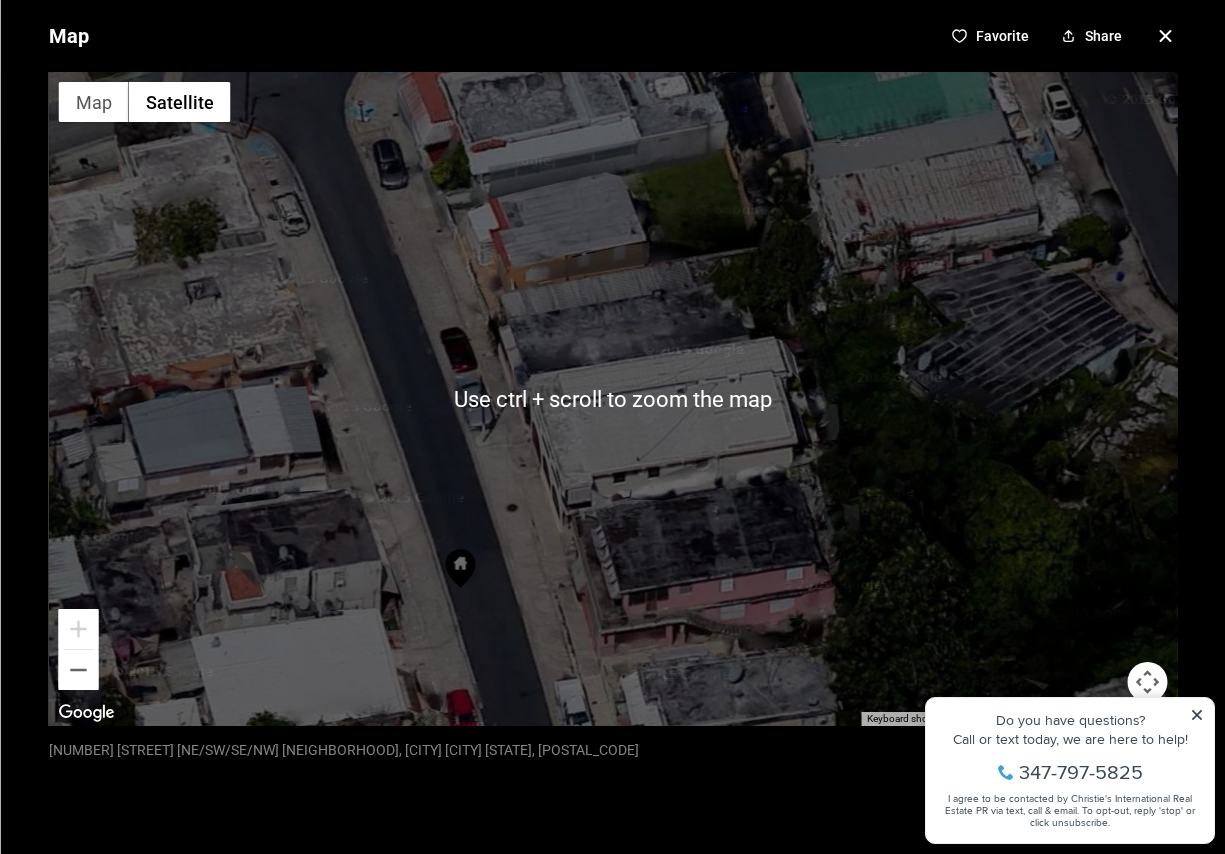 click at bounding box center (612, 399) 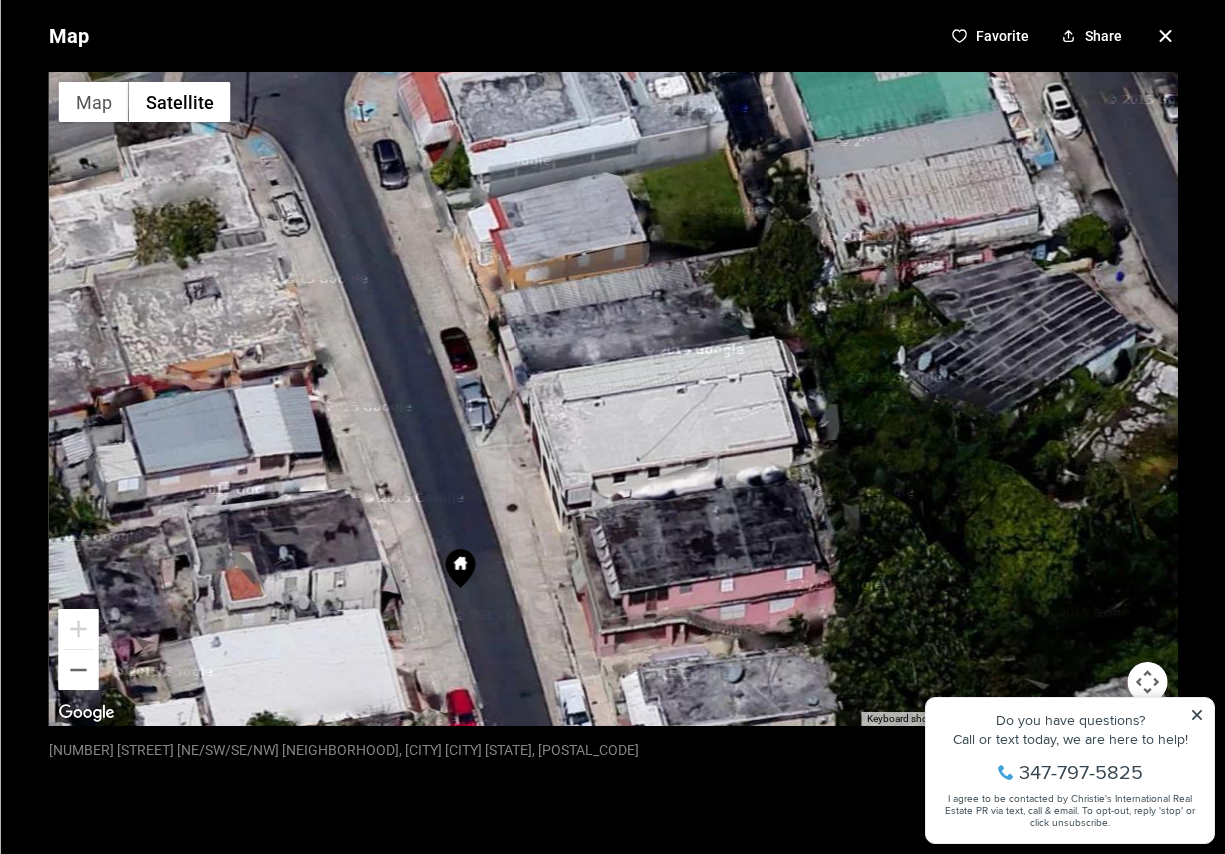 click at bounding box center [1147, 682] 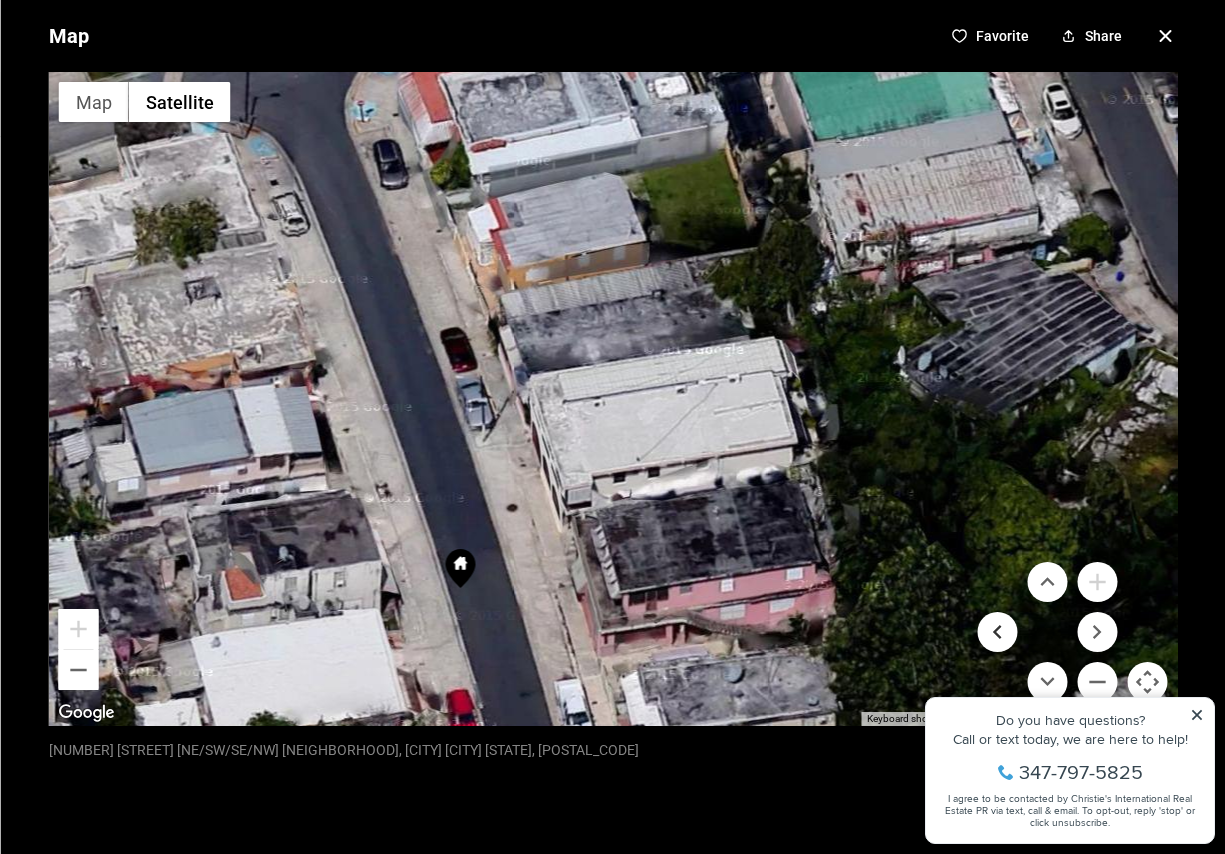 click at bounding box center [997, 632] 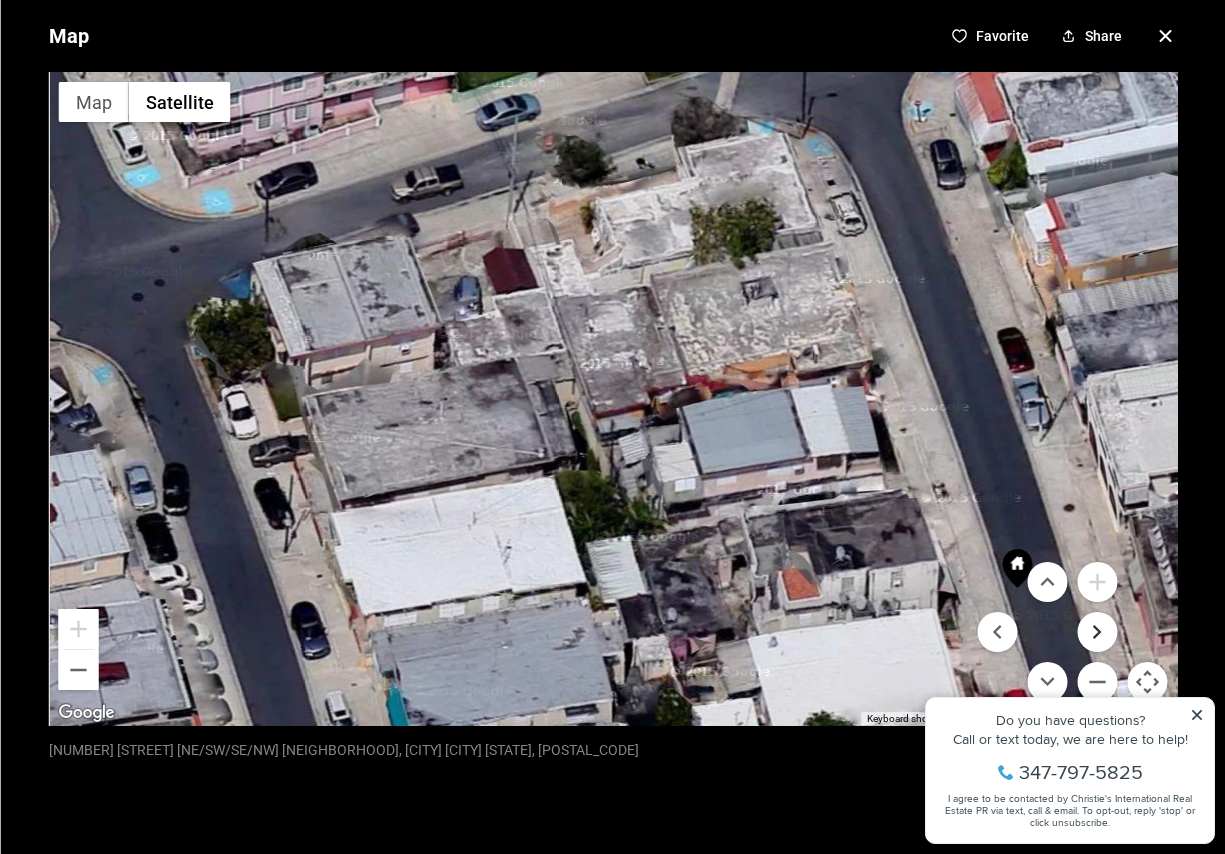 click at bounding box center (1097, 632) 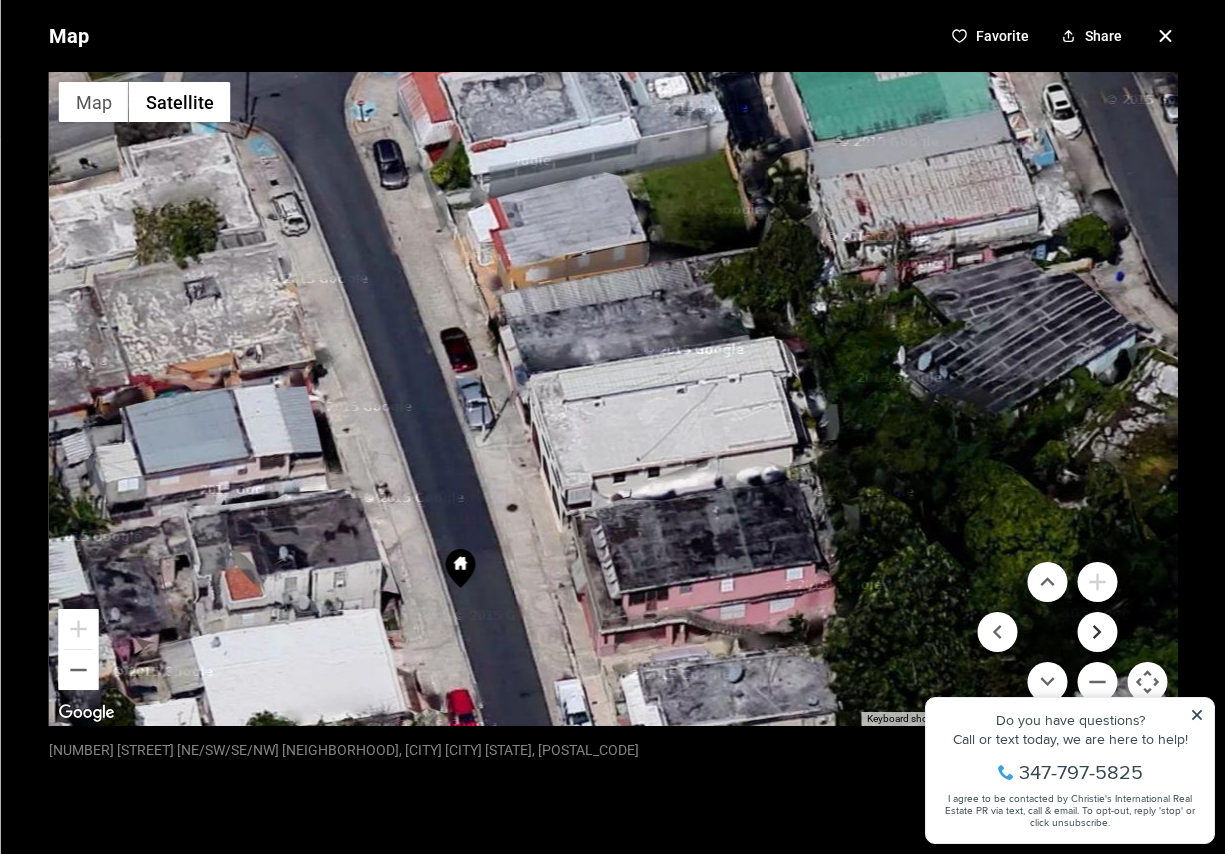 type 